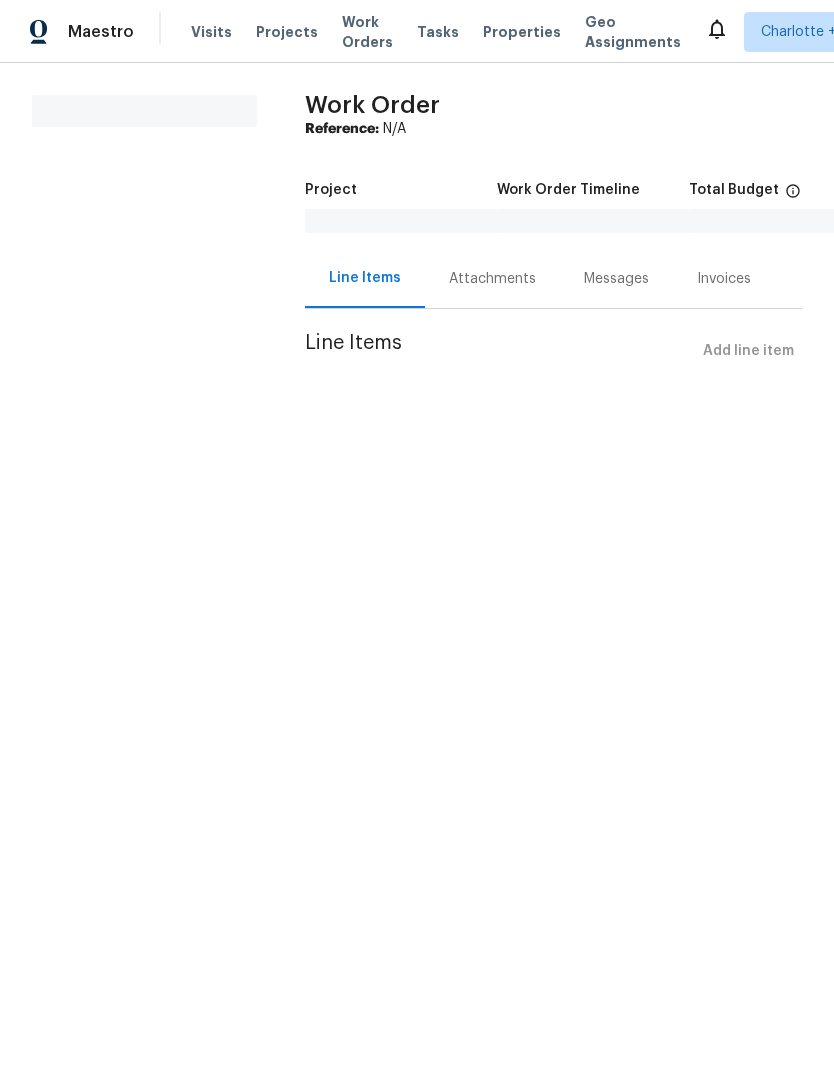 scroll, scrollTop: 0, scrollLeft: 0, axis: both 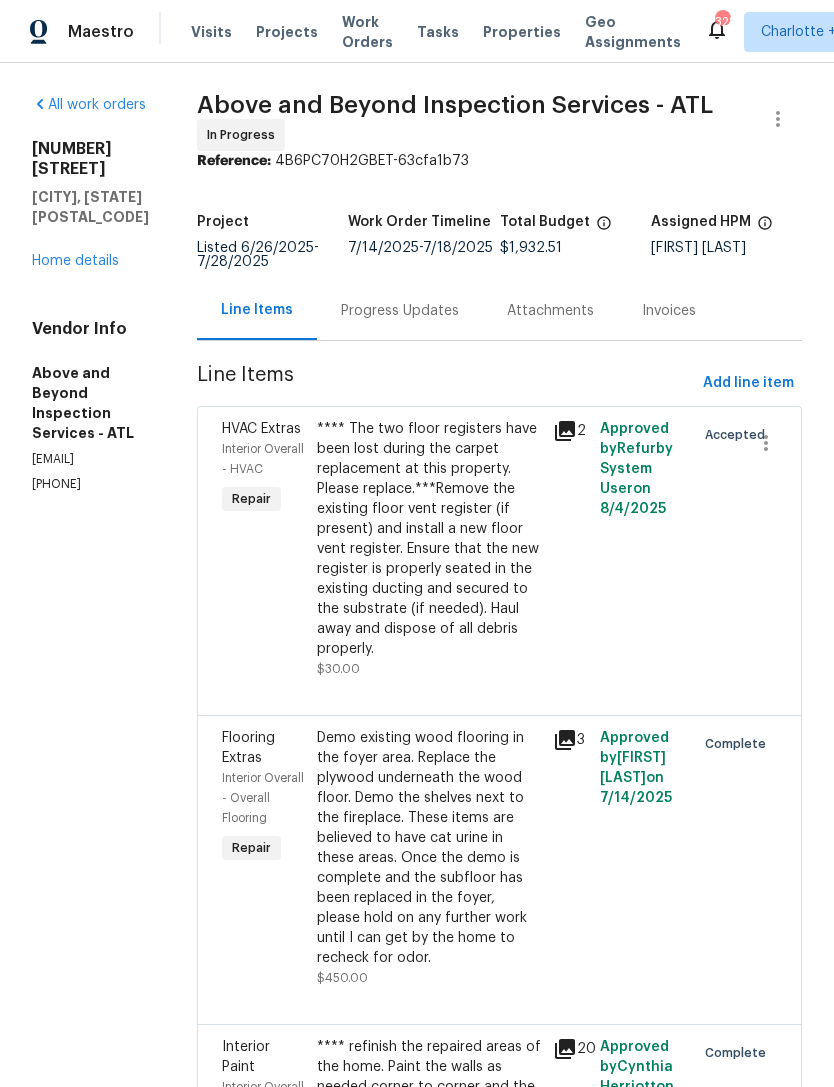 click on "Progress Updates" at bounding box center (400, 311) 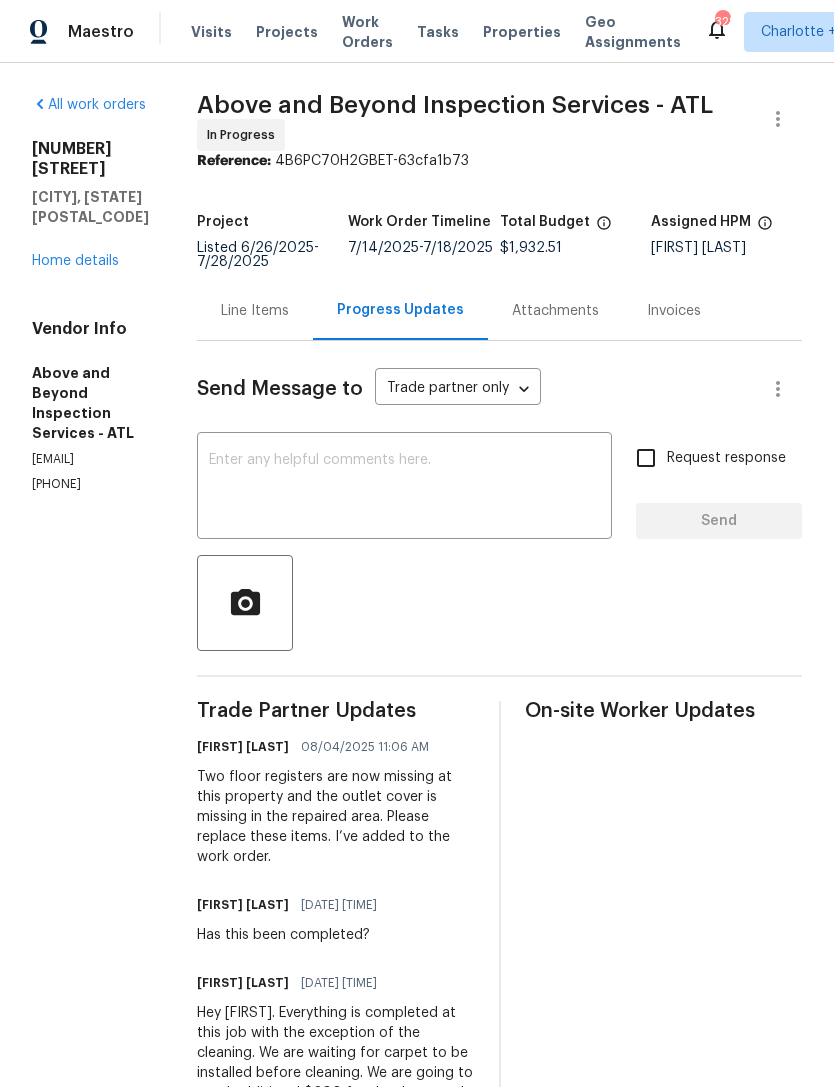 click on "Home details" at bounding box center (75, 261) 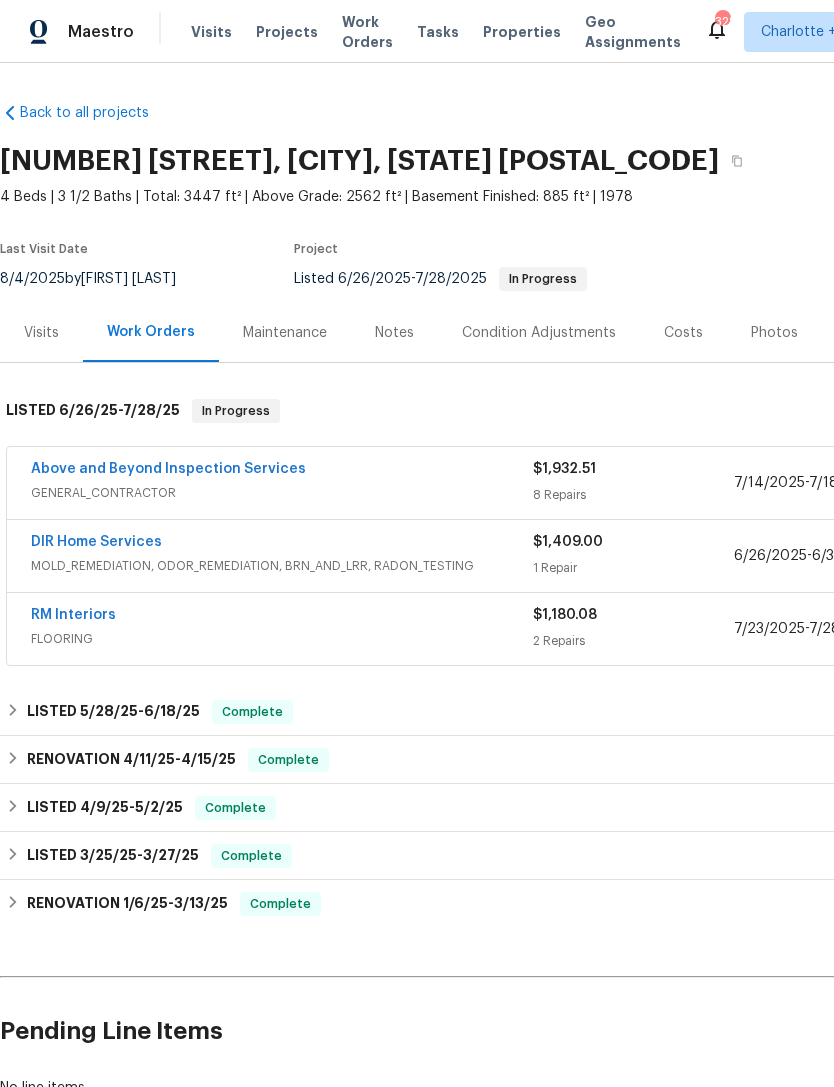 scroll, scrollTop: 0, scrollLeft: 0, axis: both 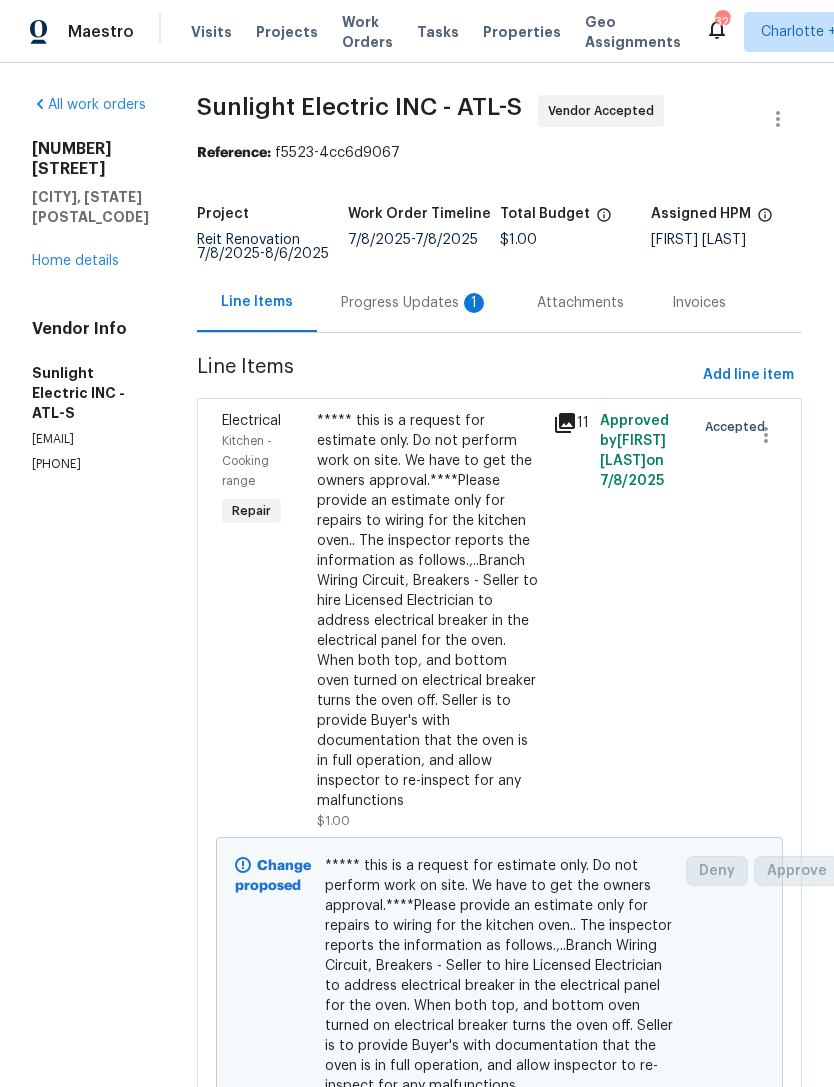 click on "Progress Updates 1" at bounding box center (415, 303) 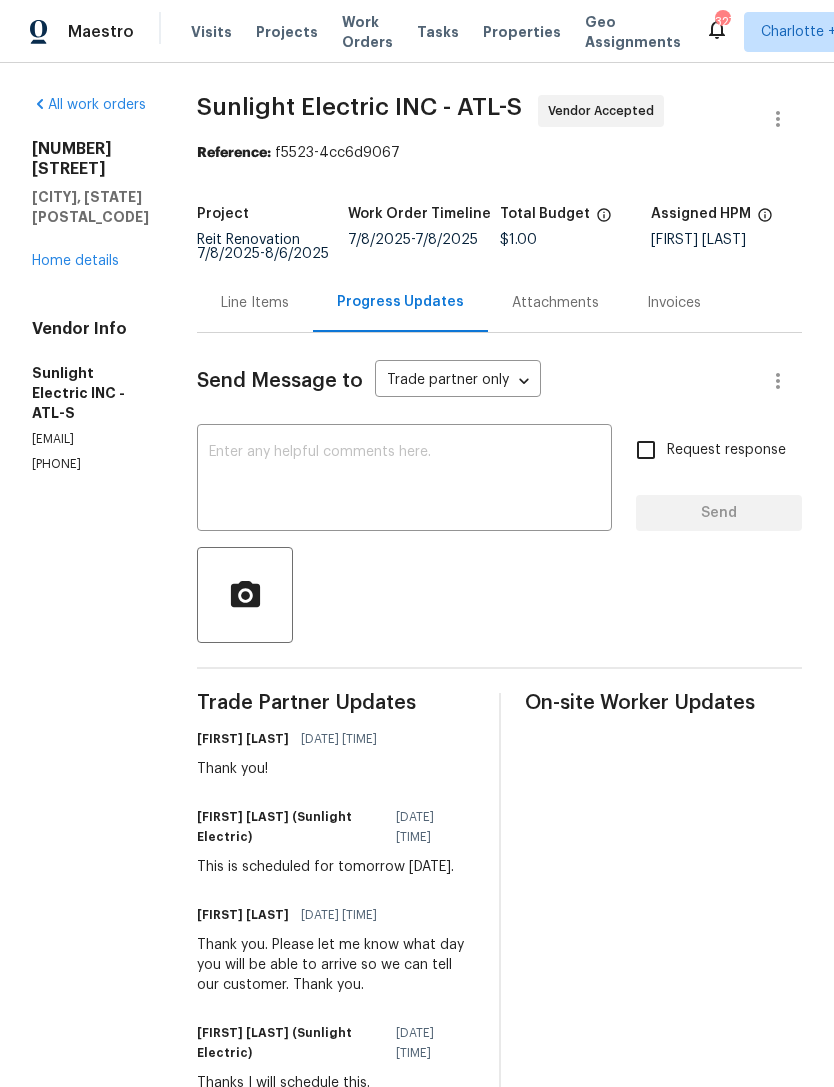 click on "Home details" at bounding box center [75, 261] 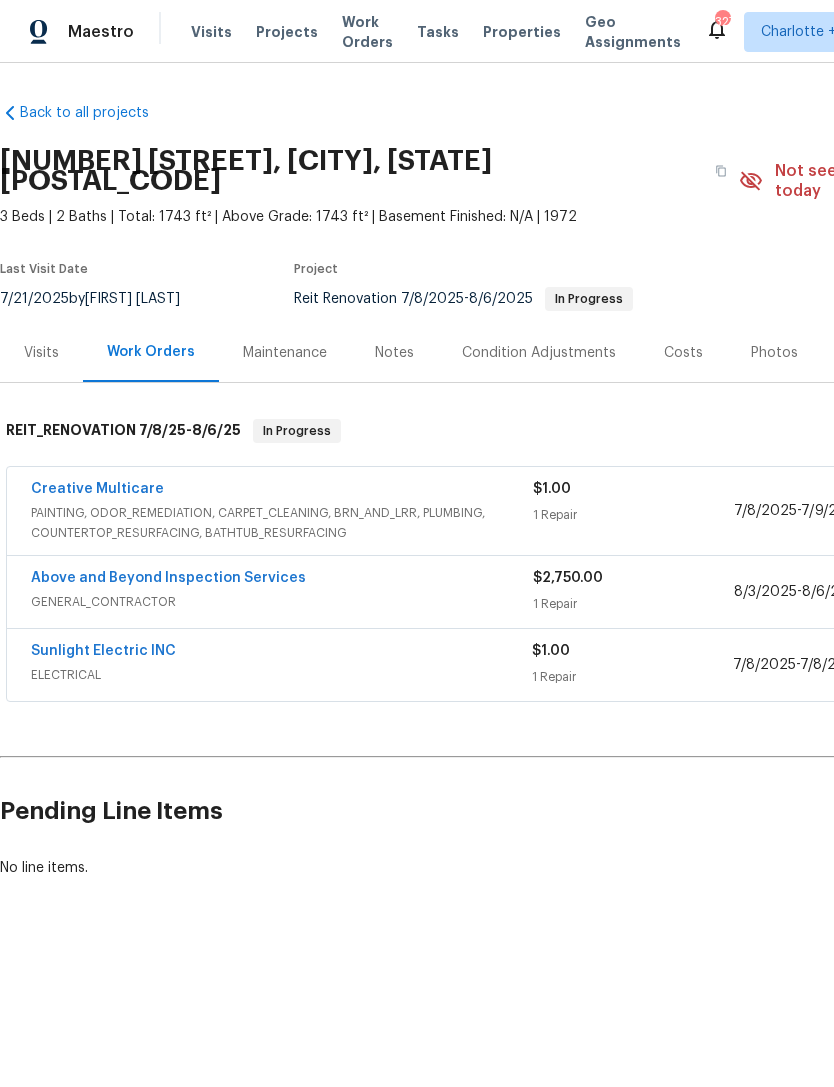 scroll, scrollTop: 0, scrollLeft: 0, axis: both 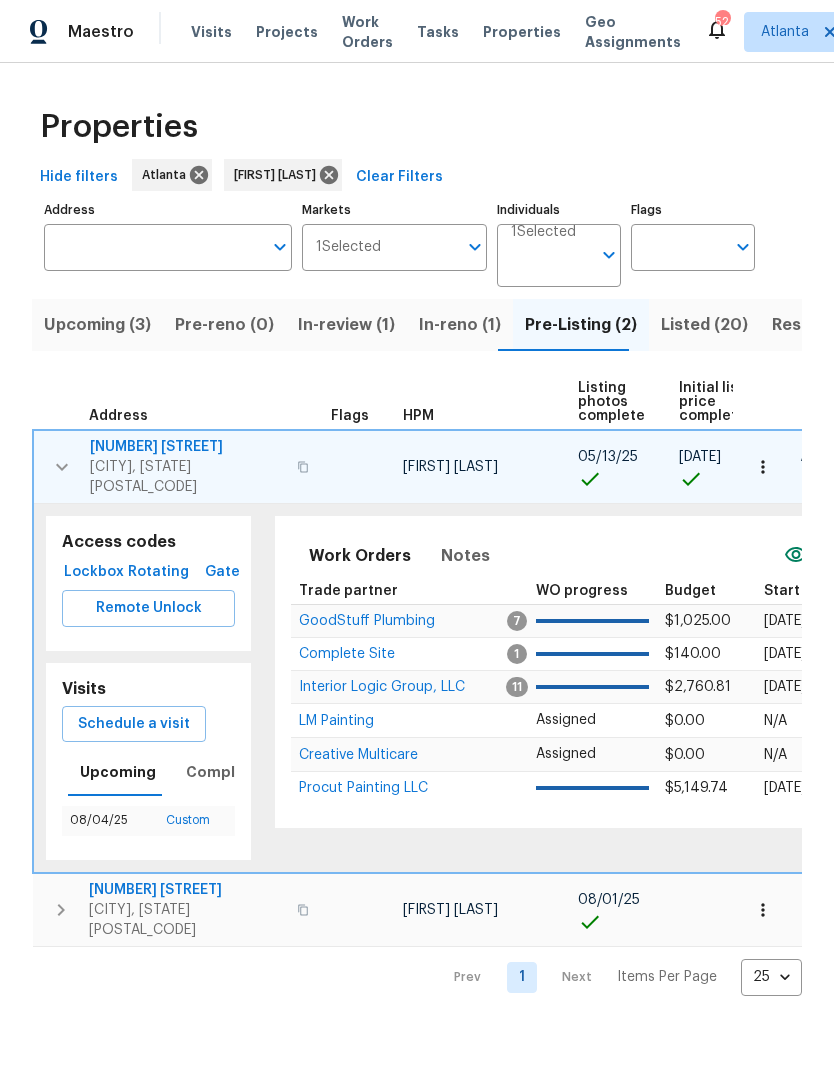 click on "Address" at bounding box center (153, 247) 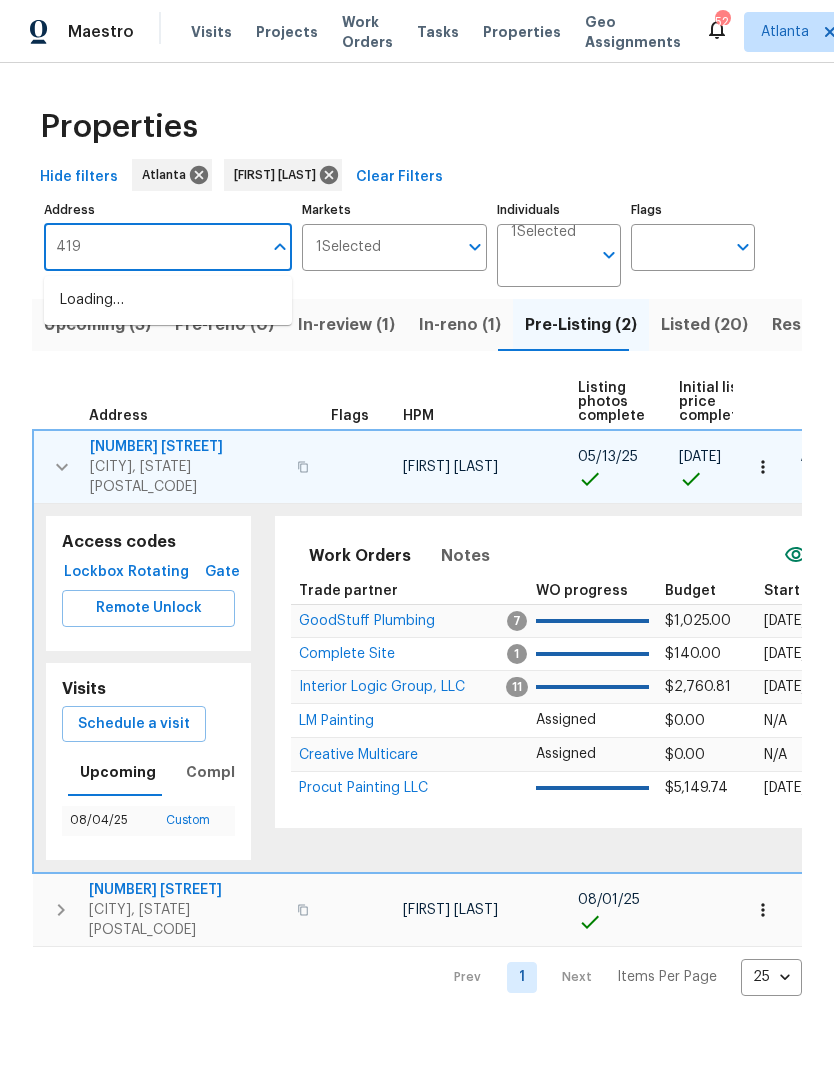type on "419" 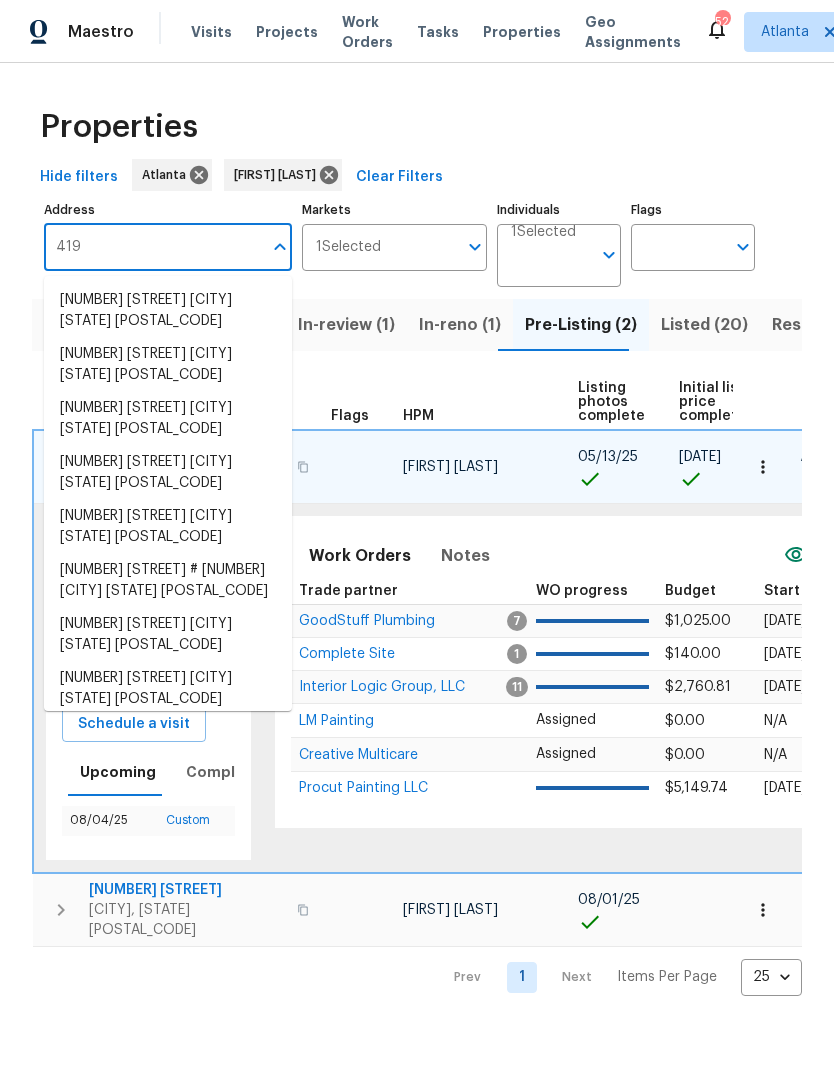 click on "[NUMBER] [STREET] [CITY] [STATE] [POSTAL_CODE]" at bounding box center (168, 311) 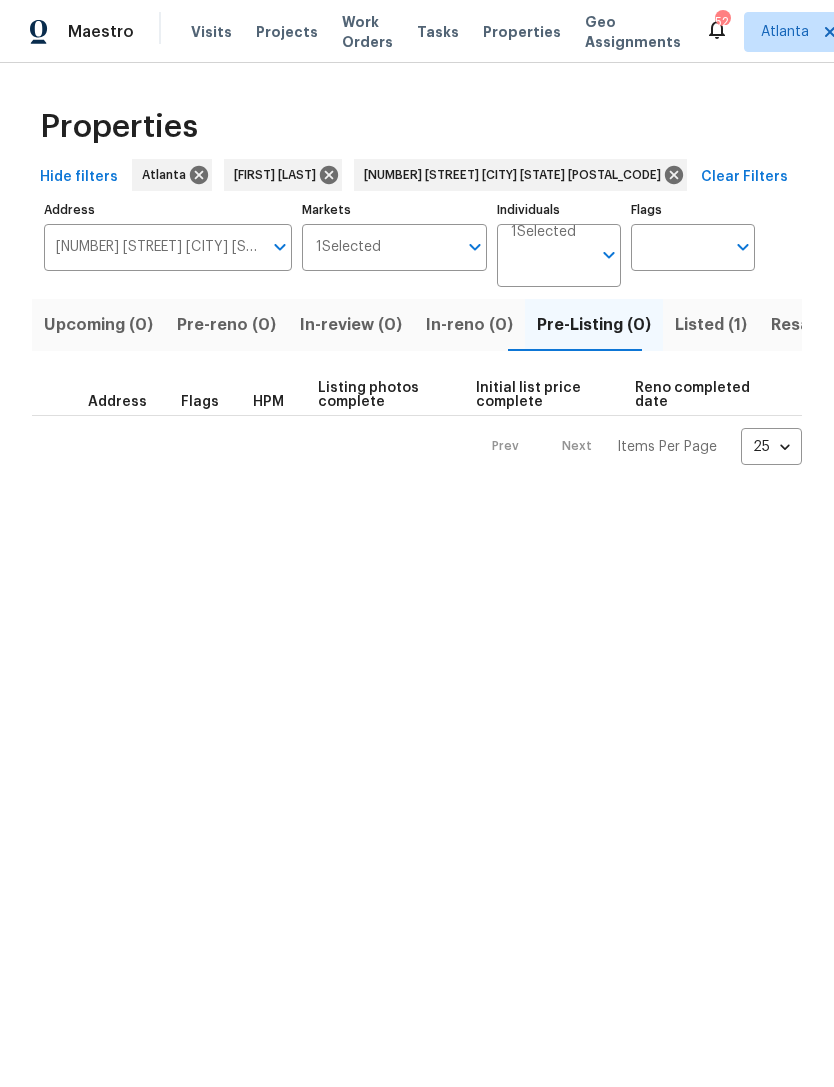 click on "Listed (1)" at bounding box center [711, 325] 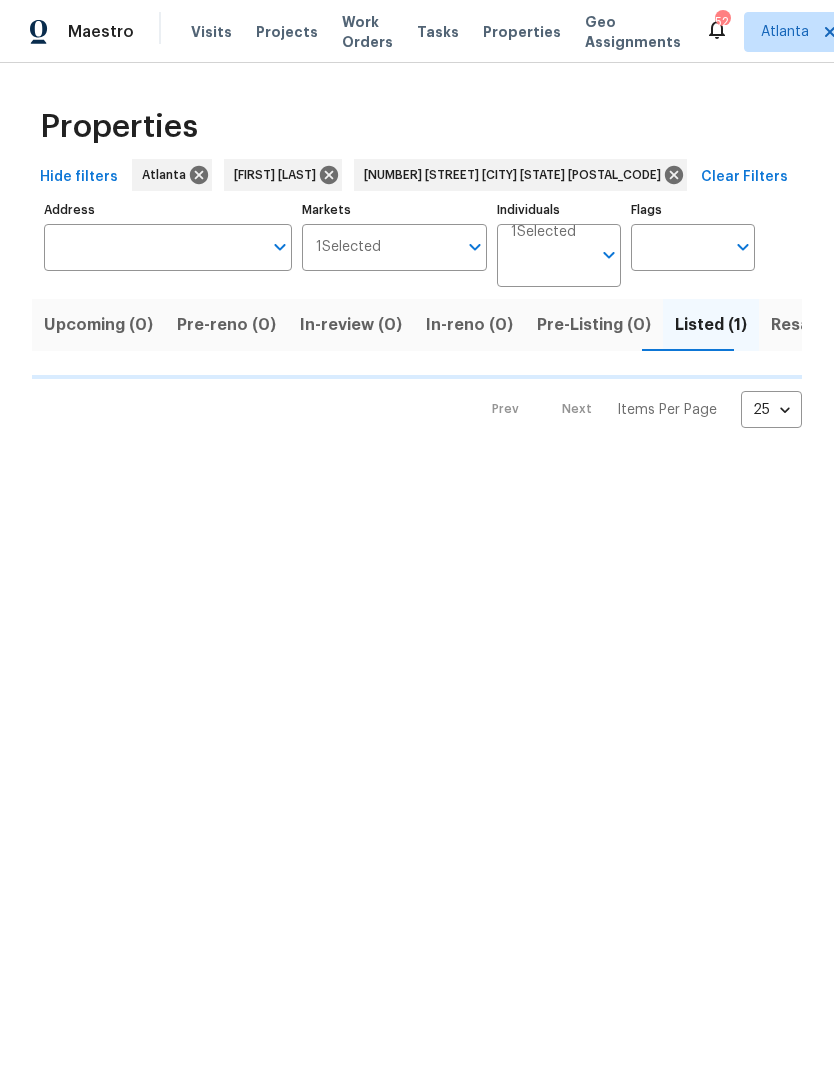 type on "[NUMBER] [STREET] [CITY] [STATE] [POSTAL_CODE]" 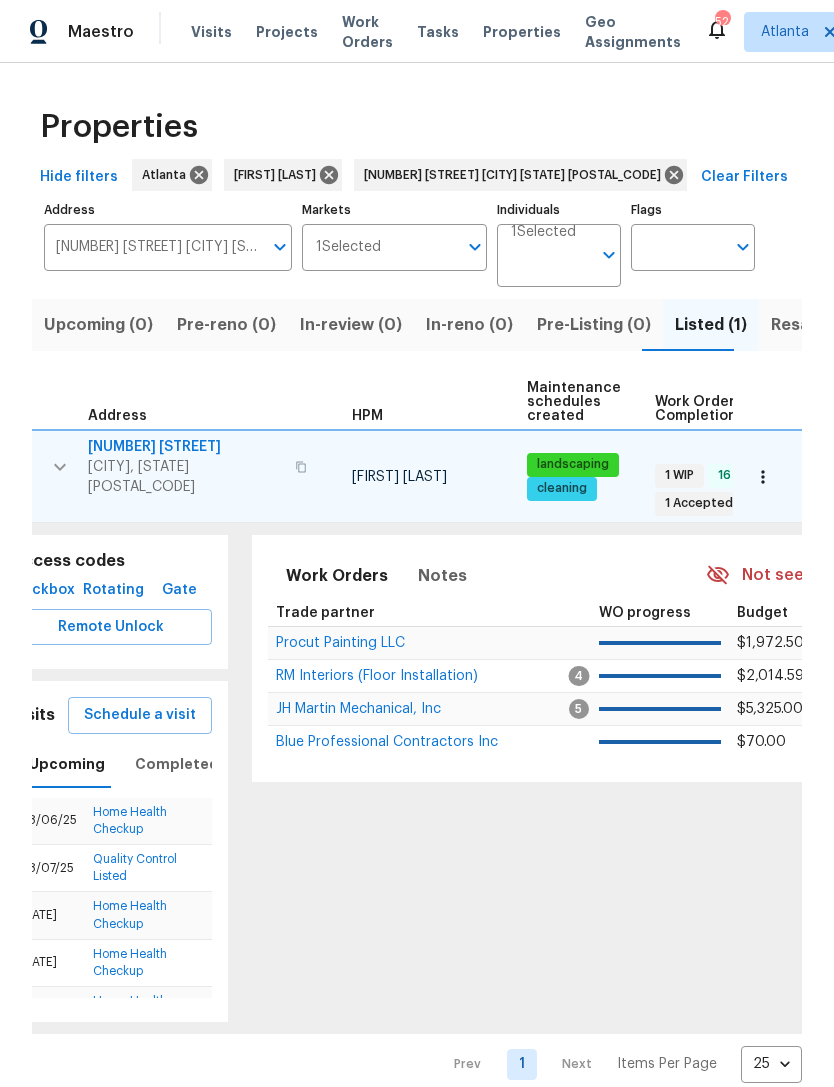 scroll, scrollTop: 0, scrollLeft: 121, axis: horizontal 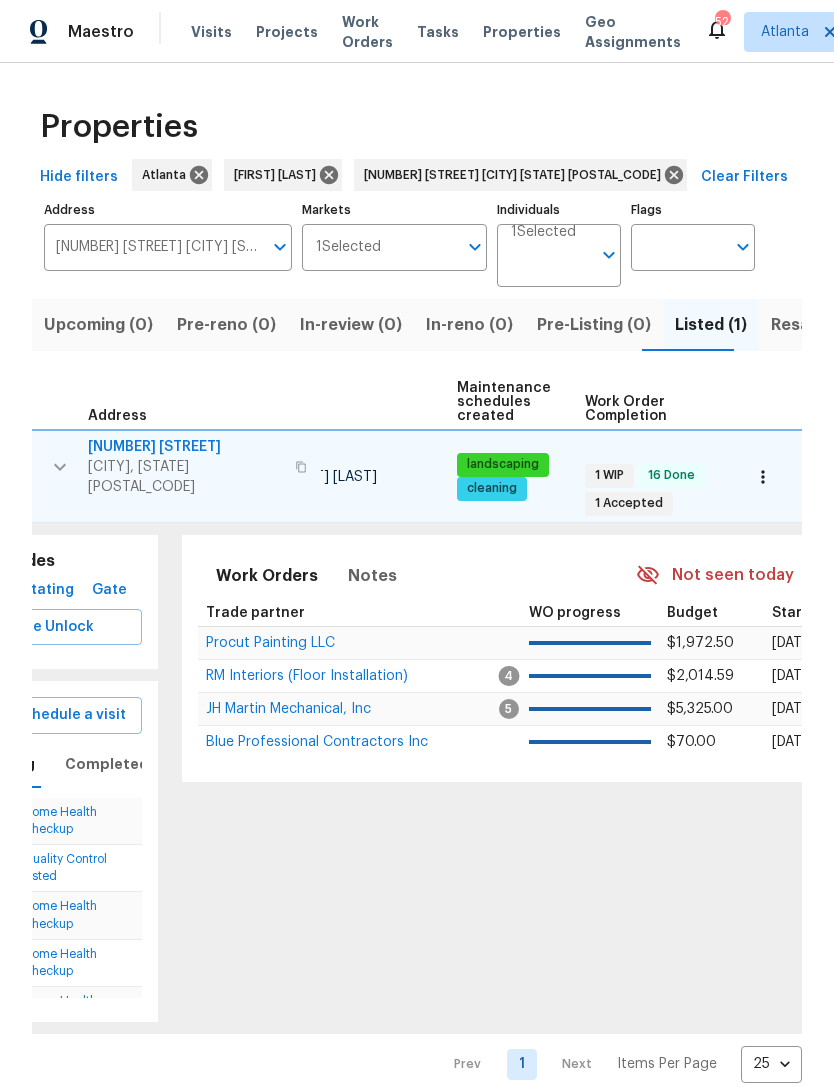 click on "Not seen today" at bounding box center (733, 575) 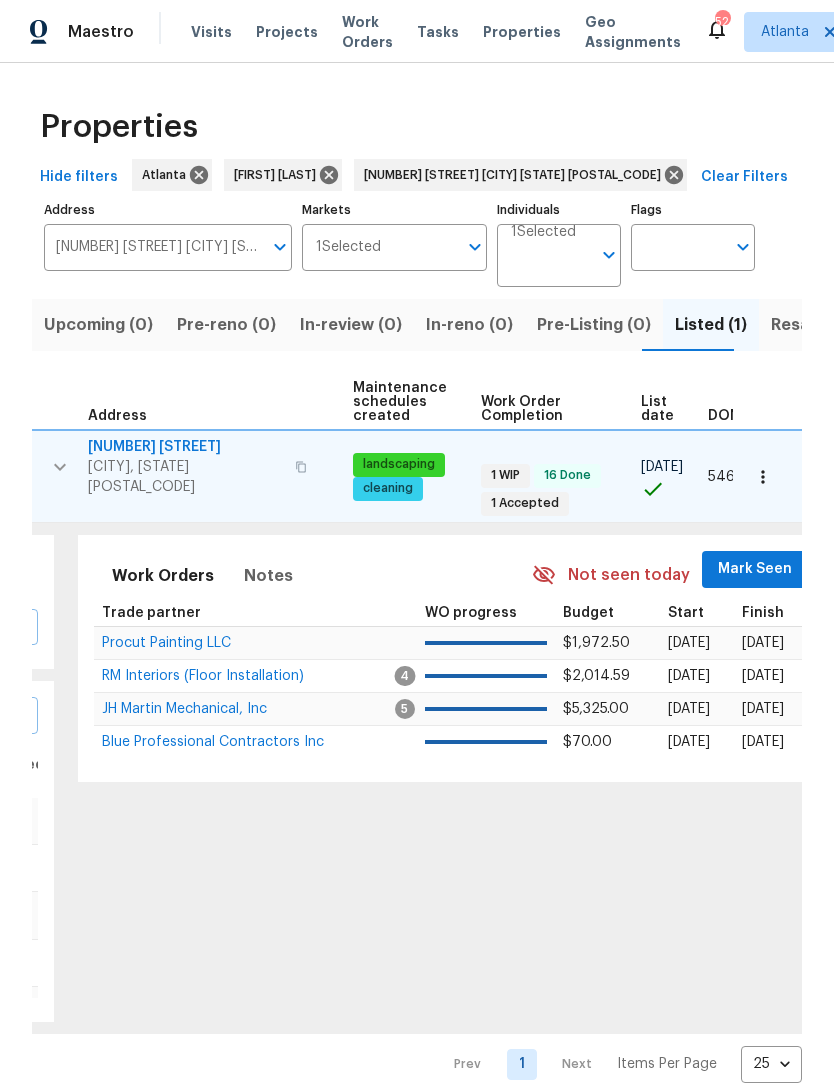 scroll, scrollTop: 0, scrollLeft: 1, axis: horizontal 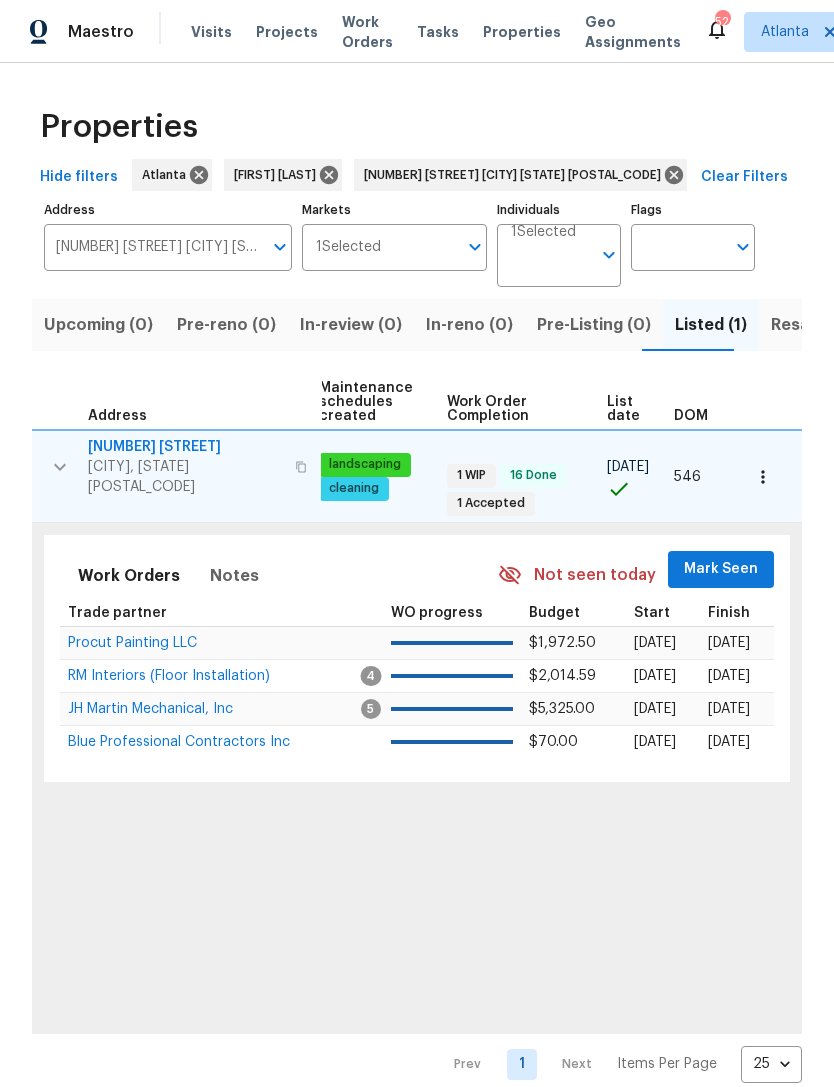 click on "Mark Seen" at bounding box center (721, 569) 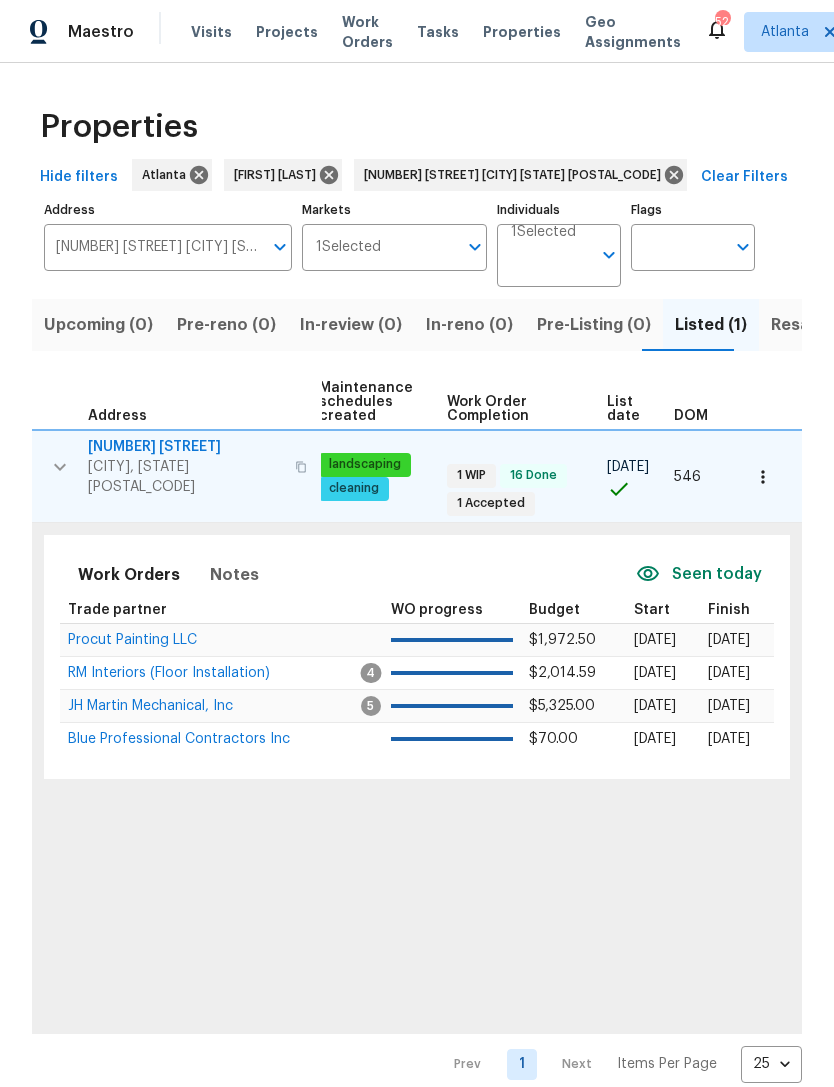click on "Blue Professional Contractors Inc" at bounding box center (179, 739) 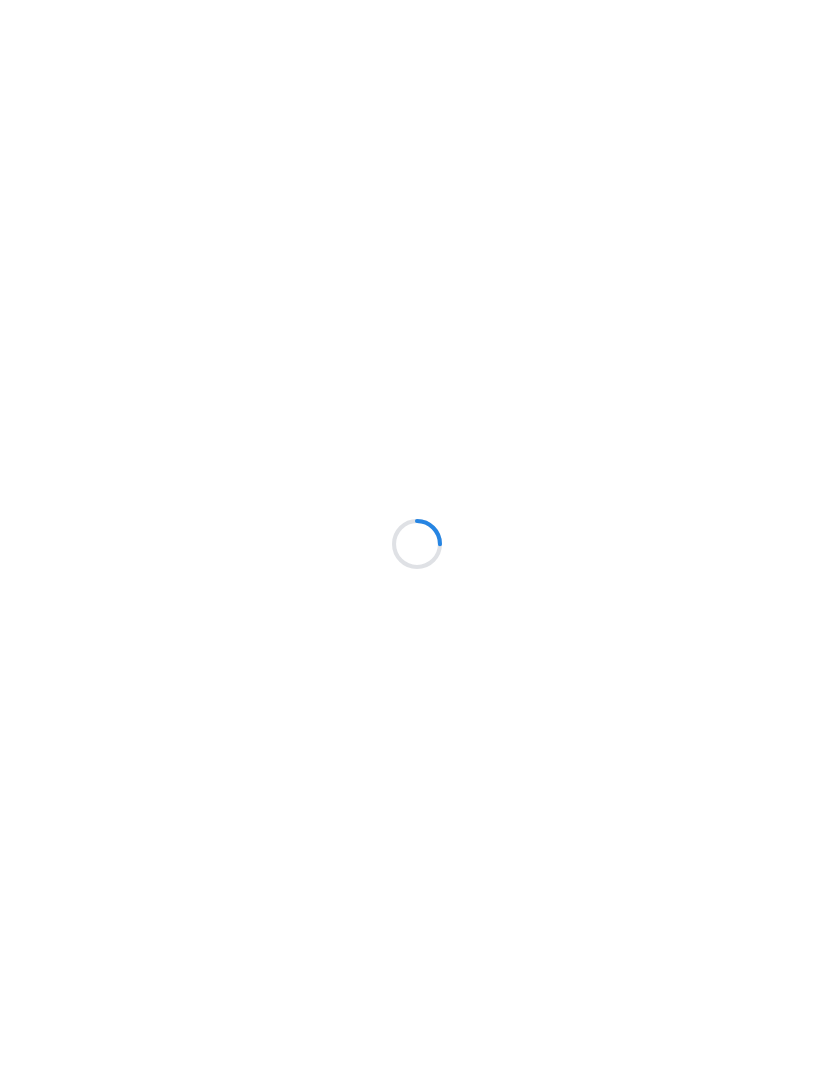 scroll, scrollTop: 0, scrollLeft: 0, axis: both 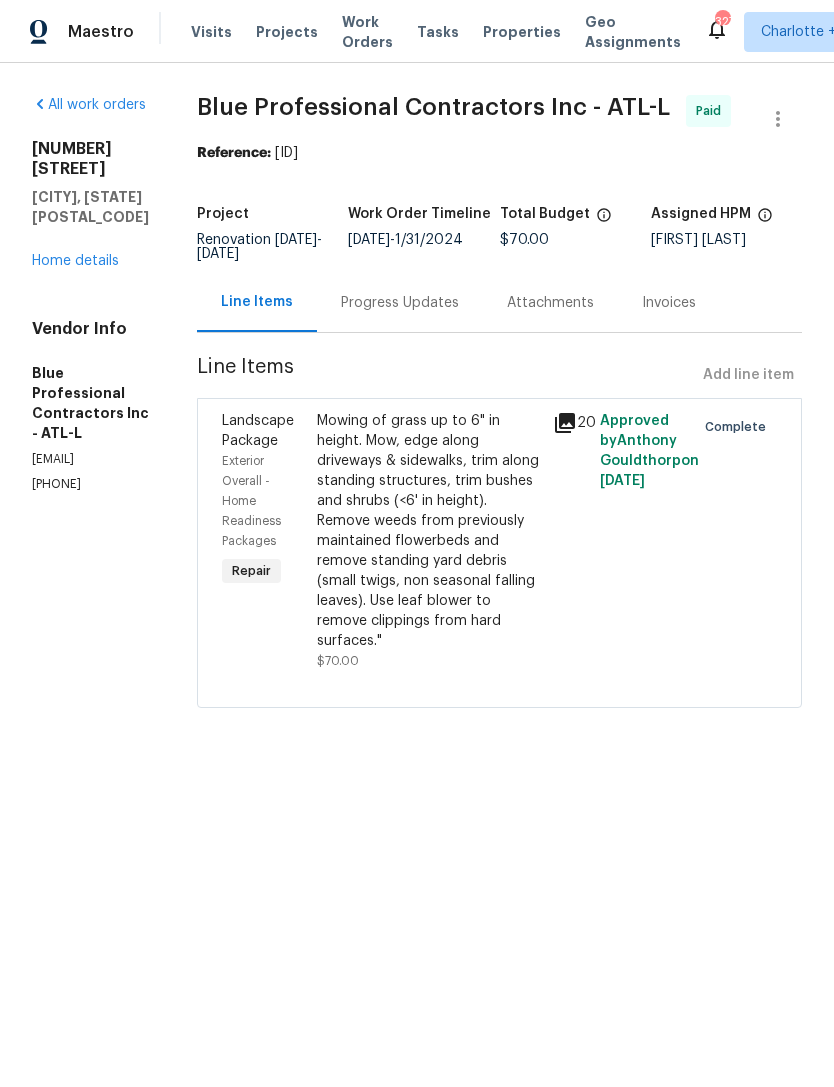 click on "Home details" at bounding box center [75, 261] 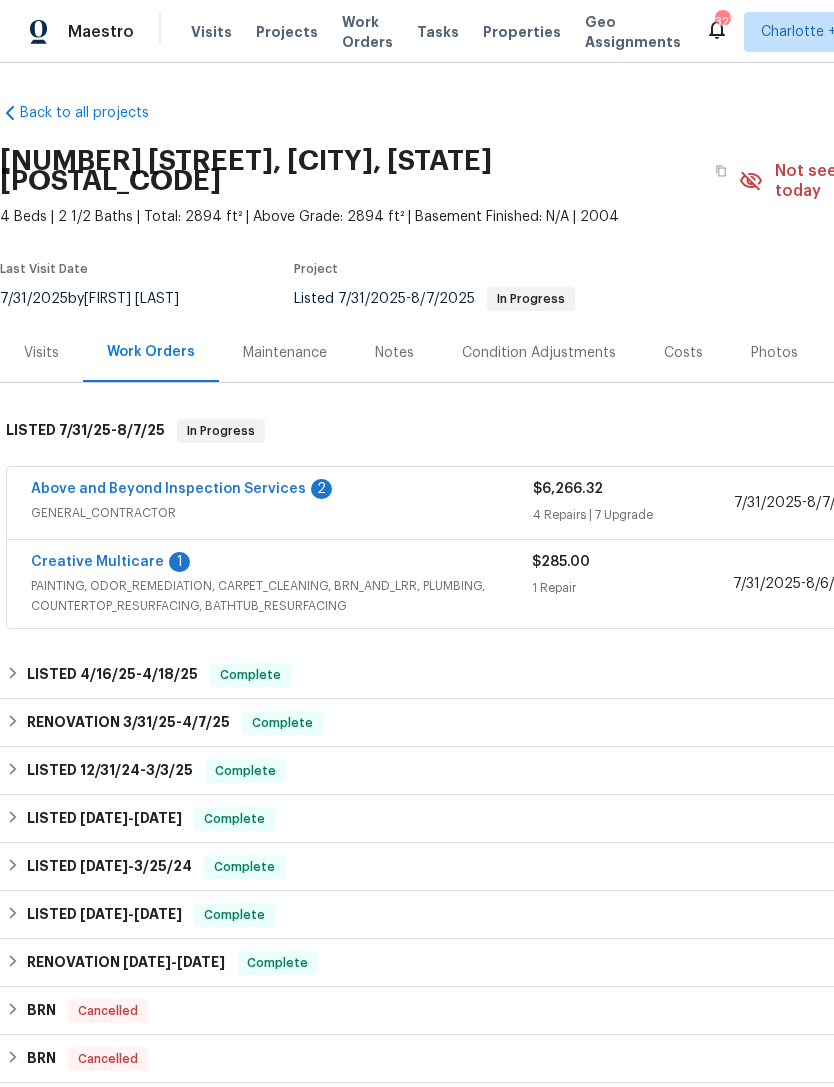 scroll, scrollTop: 0, scrollLeft: 0, axis: both 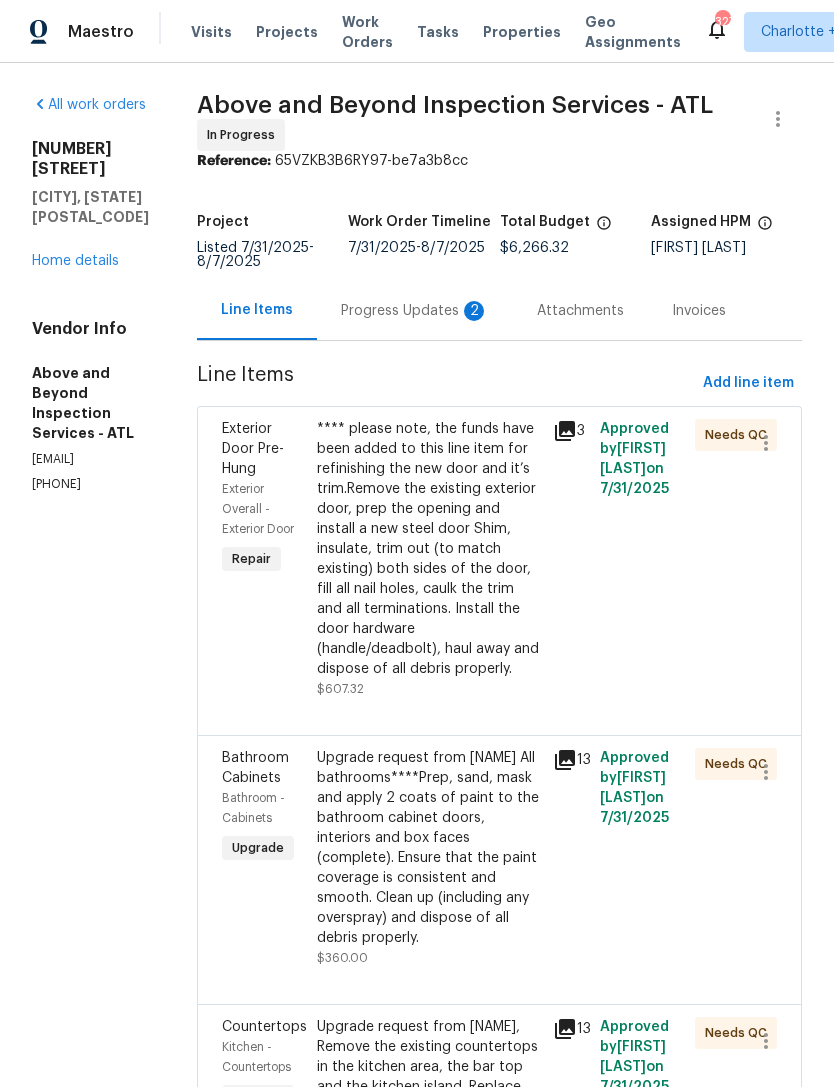 click on "Progress Updates 2" at bounding box center (415, 311) 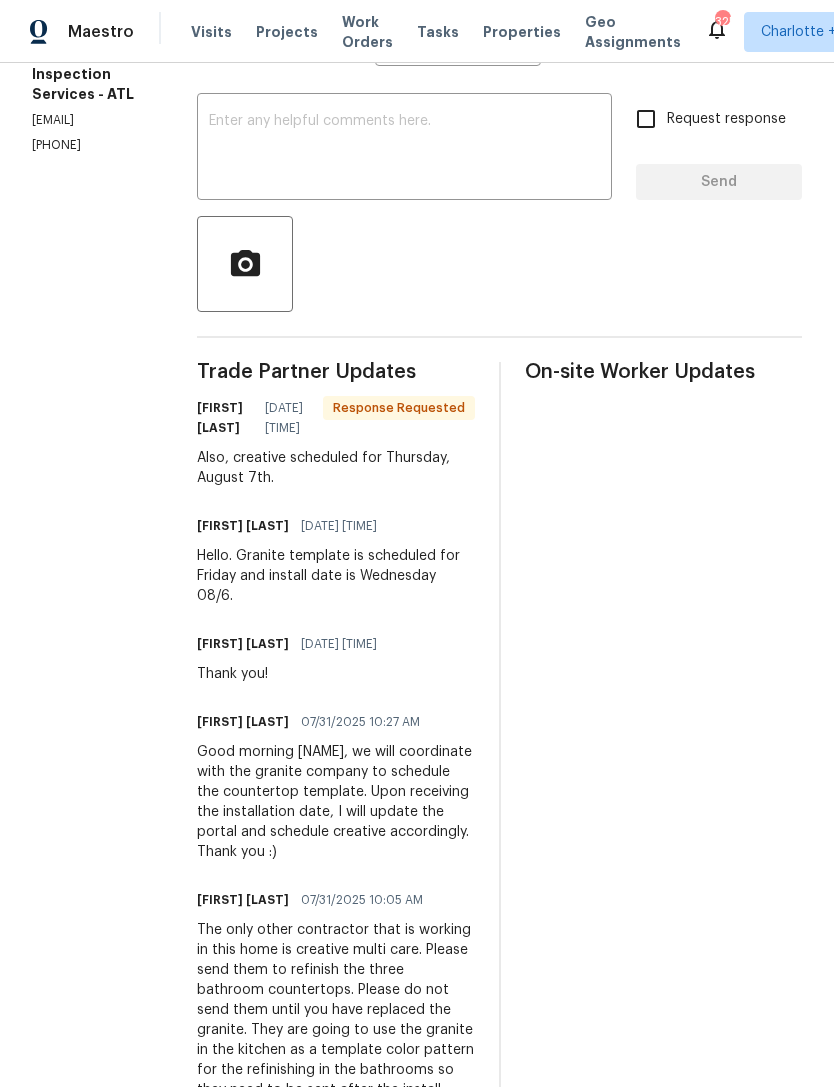 scroll, scrollTop: 338, scrollLeft: 0, axis: vertical 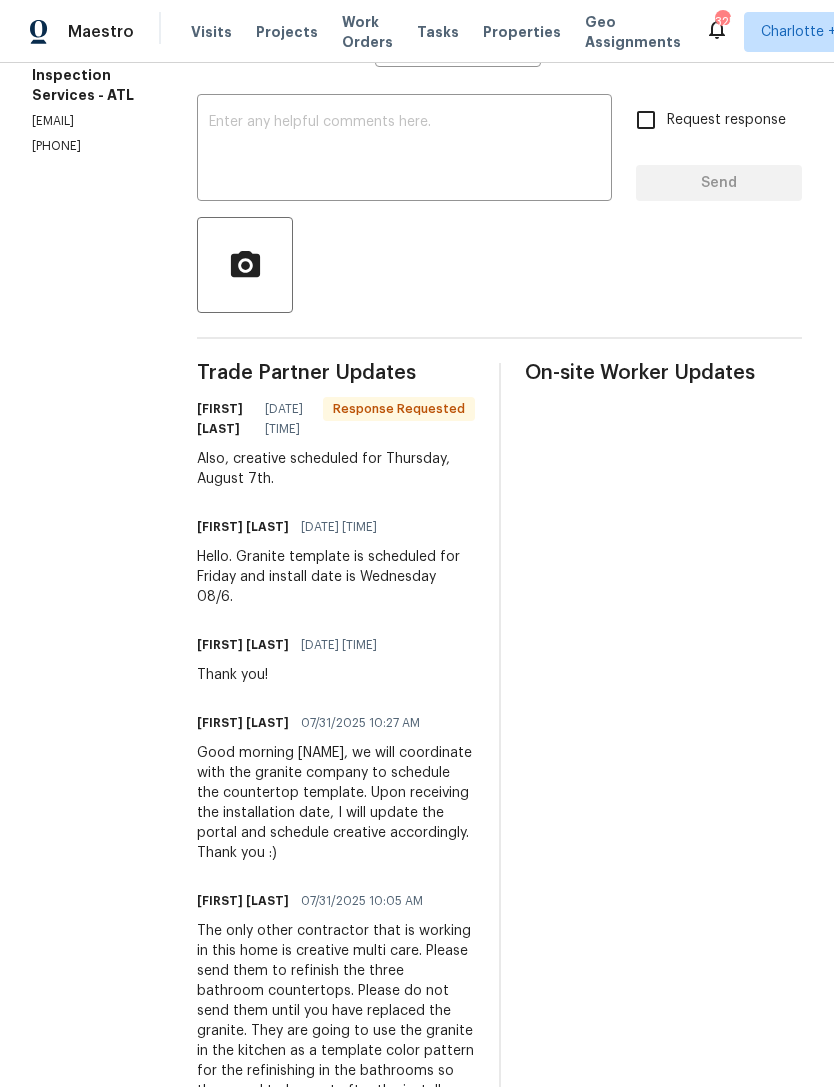 click at bounding box center (404, 150) 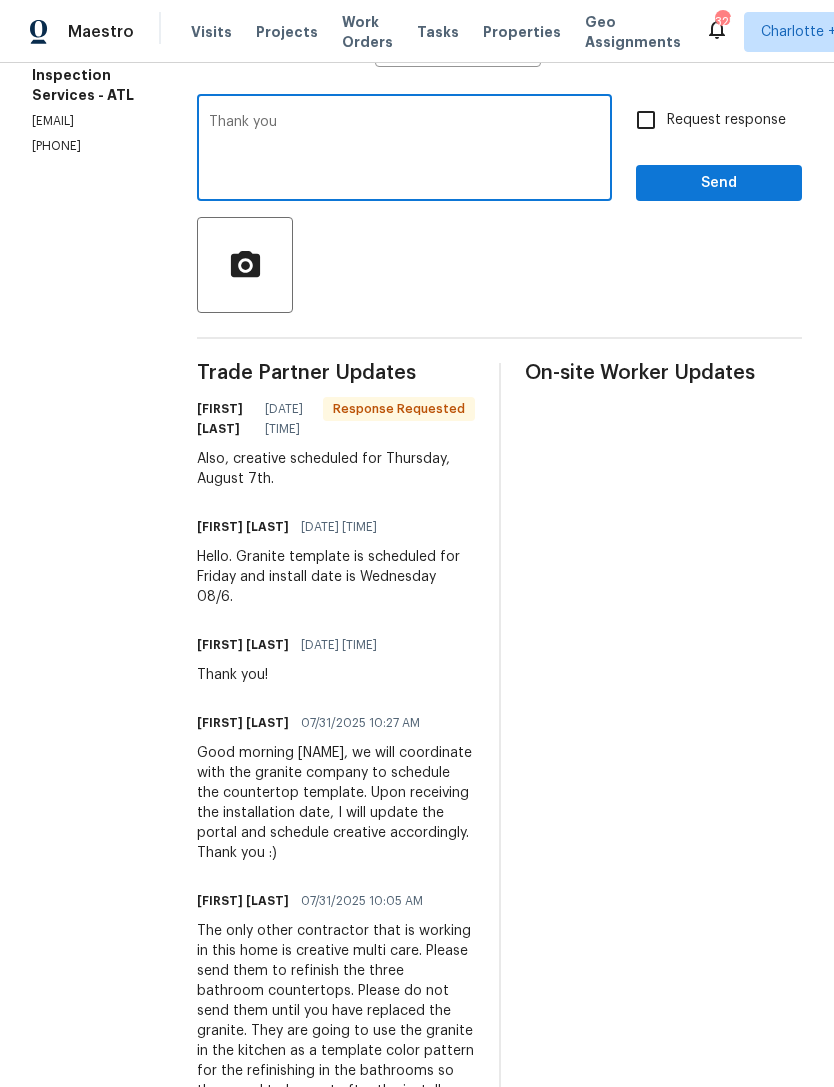 type on "Thank you" 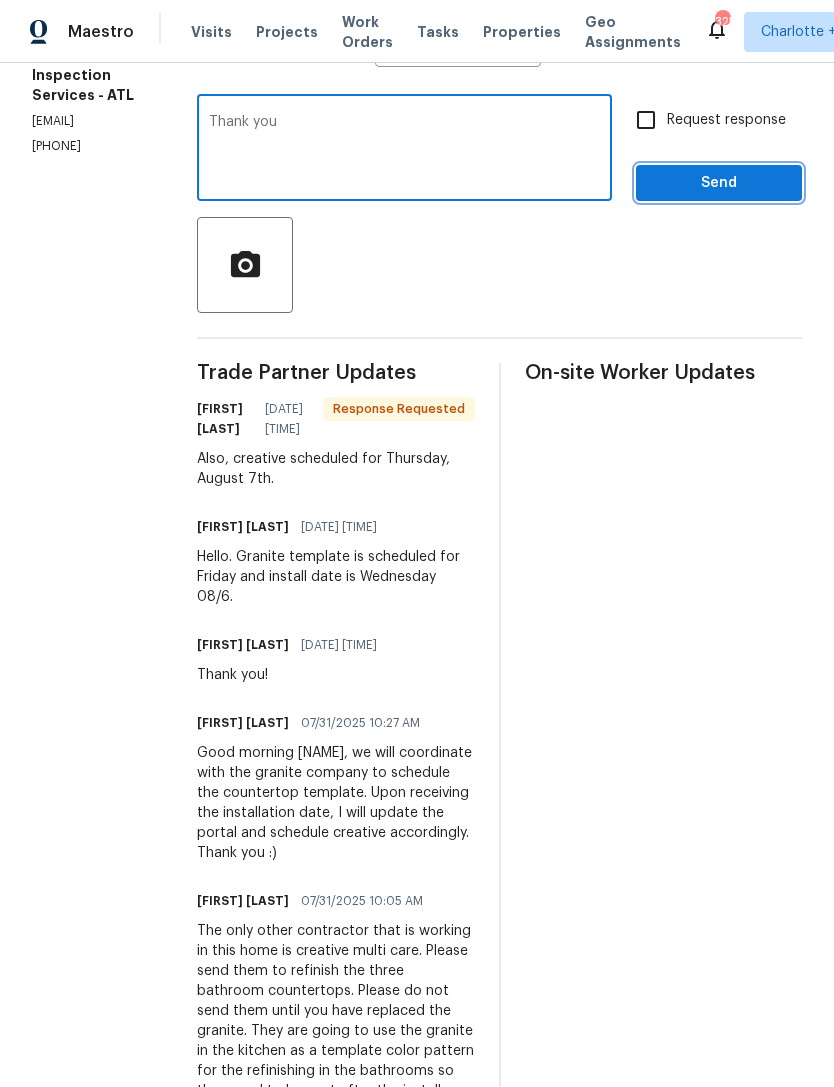 click on "Send" at bounding box center (719, 183) 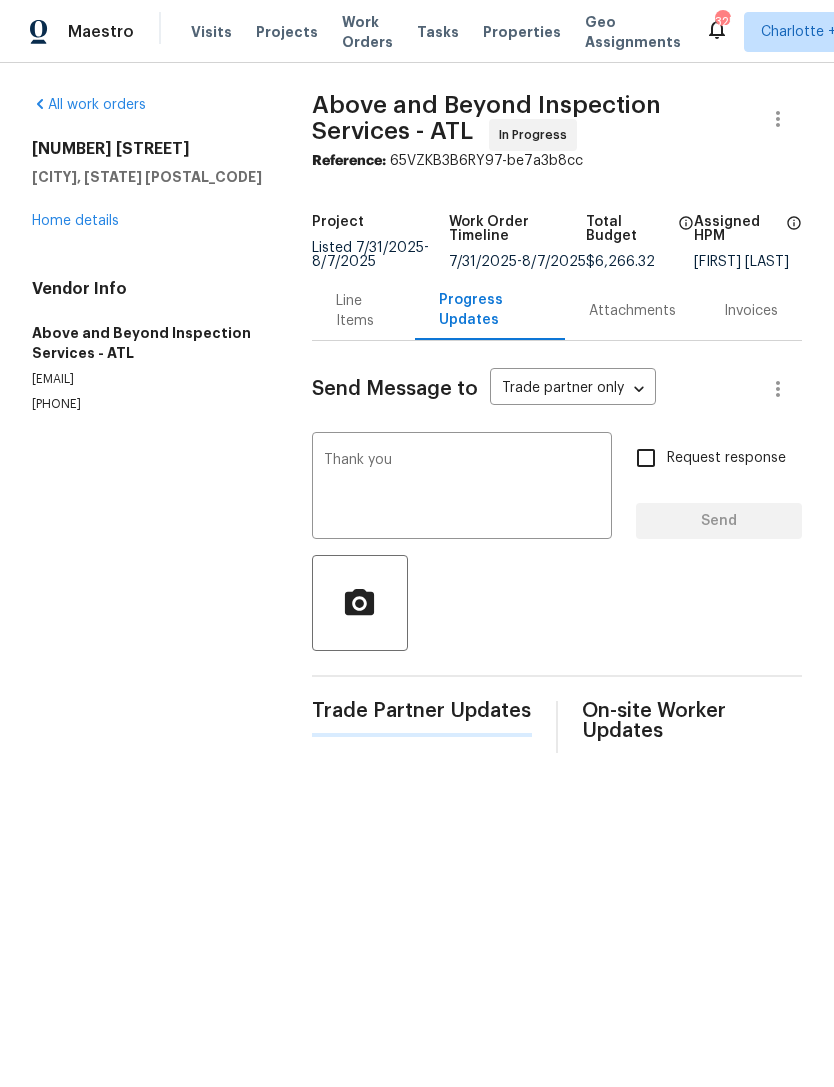 scroll, scrollTop: 0, scrollLeft: 0, axis: both 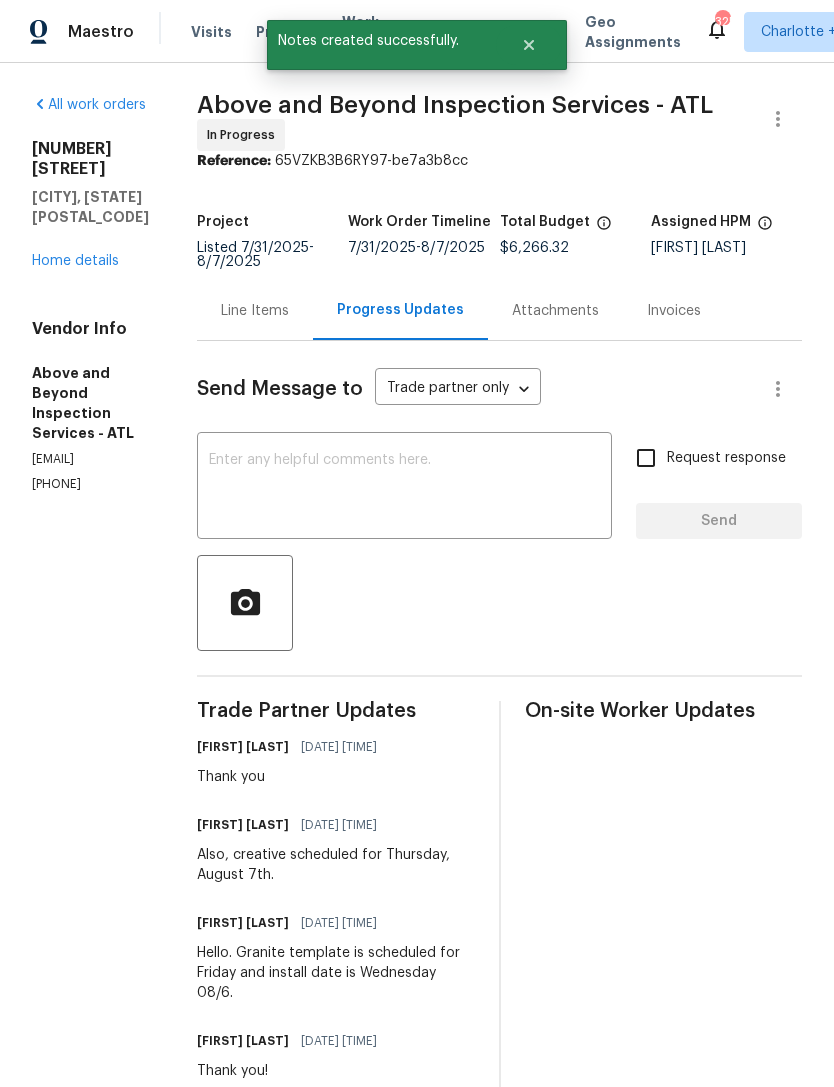 click on "Home details" at bounding box center [75, 261] 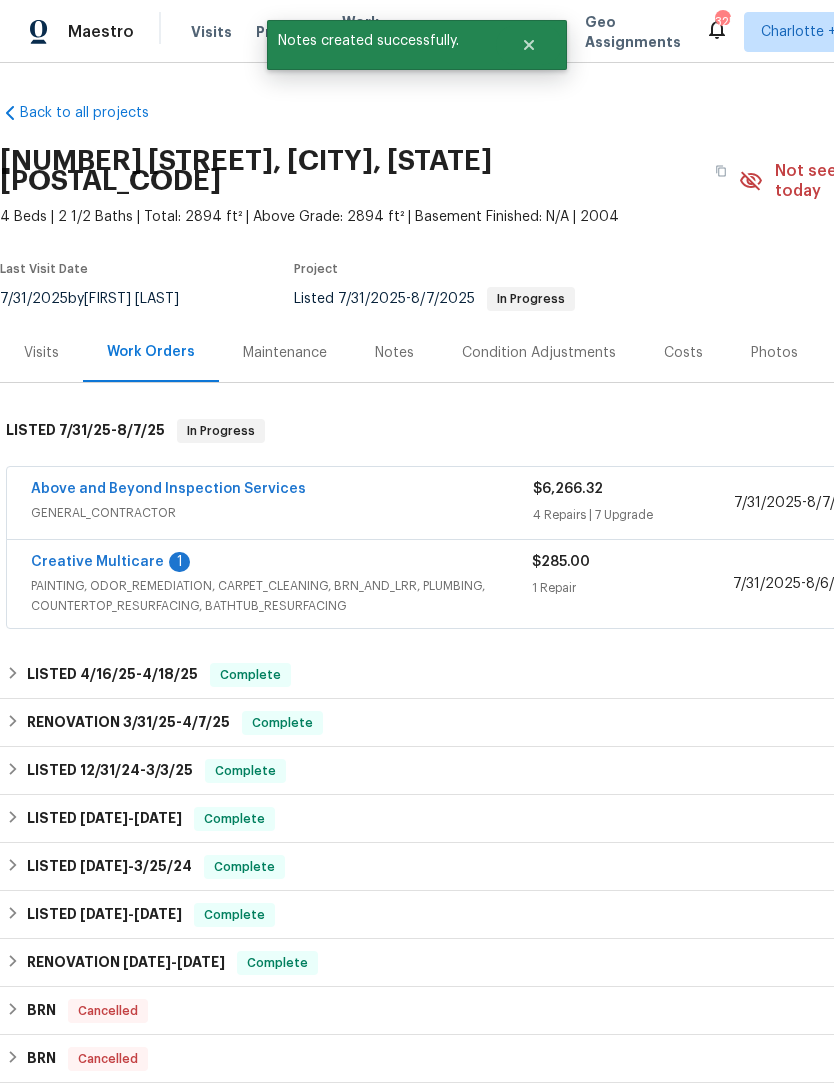 click on "Notes" at bounding box center [394, 352] 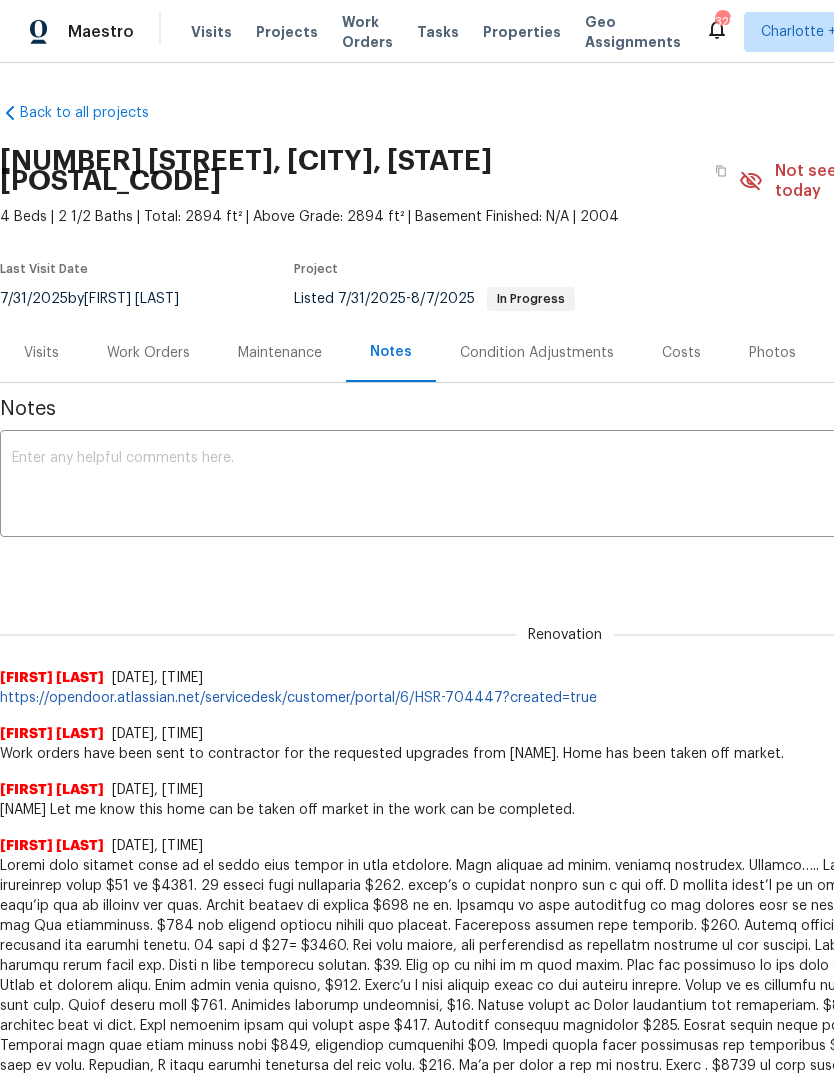 click at bounding box center [565, 486] 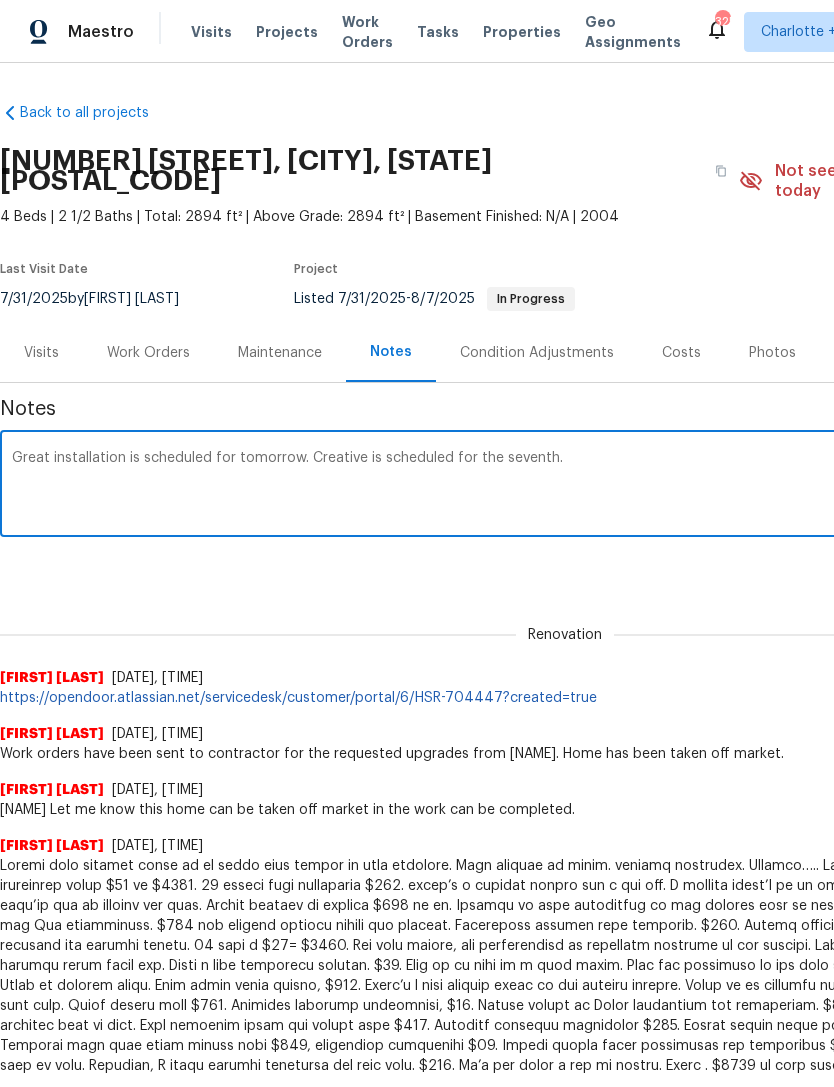 click on "Great installation is scheduled for tomorrow. Creative is scheduled for the seventh." at bounding box center [565, 486] 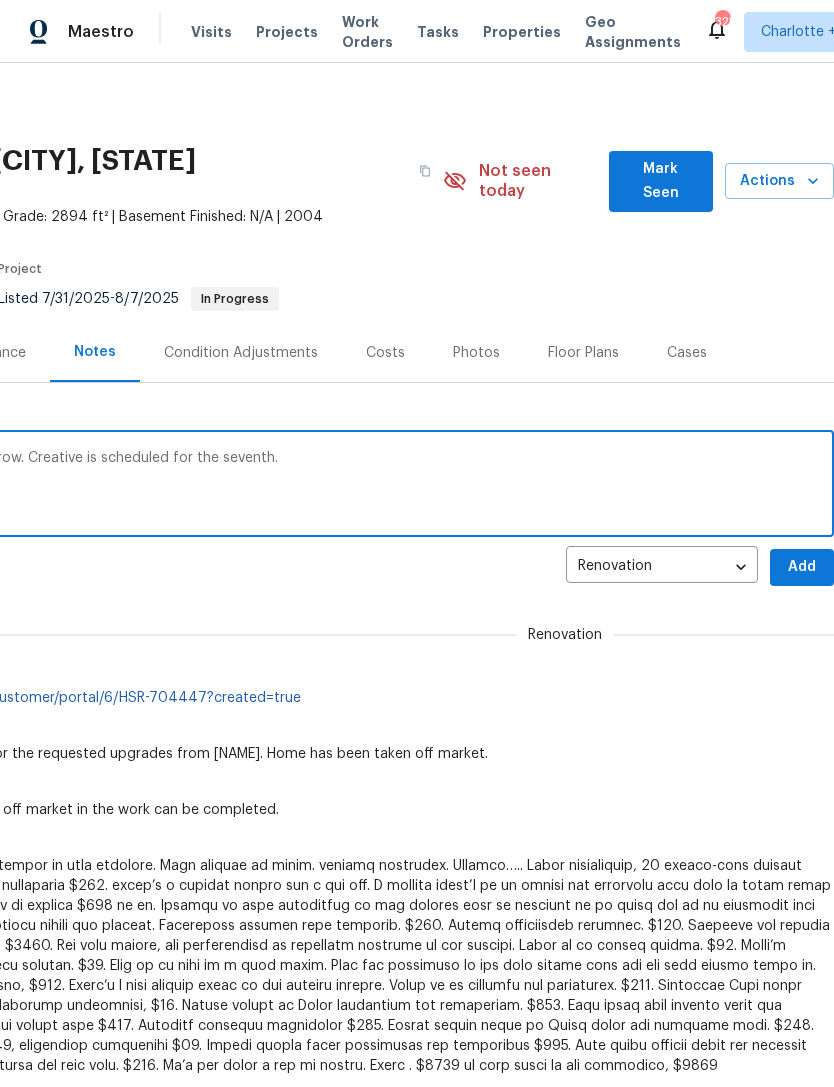 scroll, scrollTop: 0, scrollLeft: 296, axis: horizontal 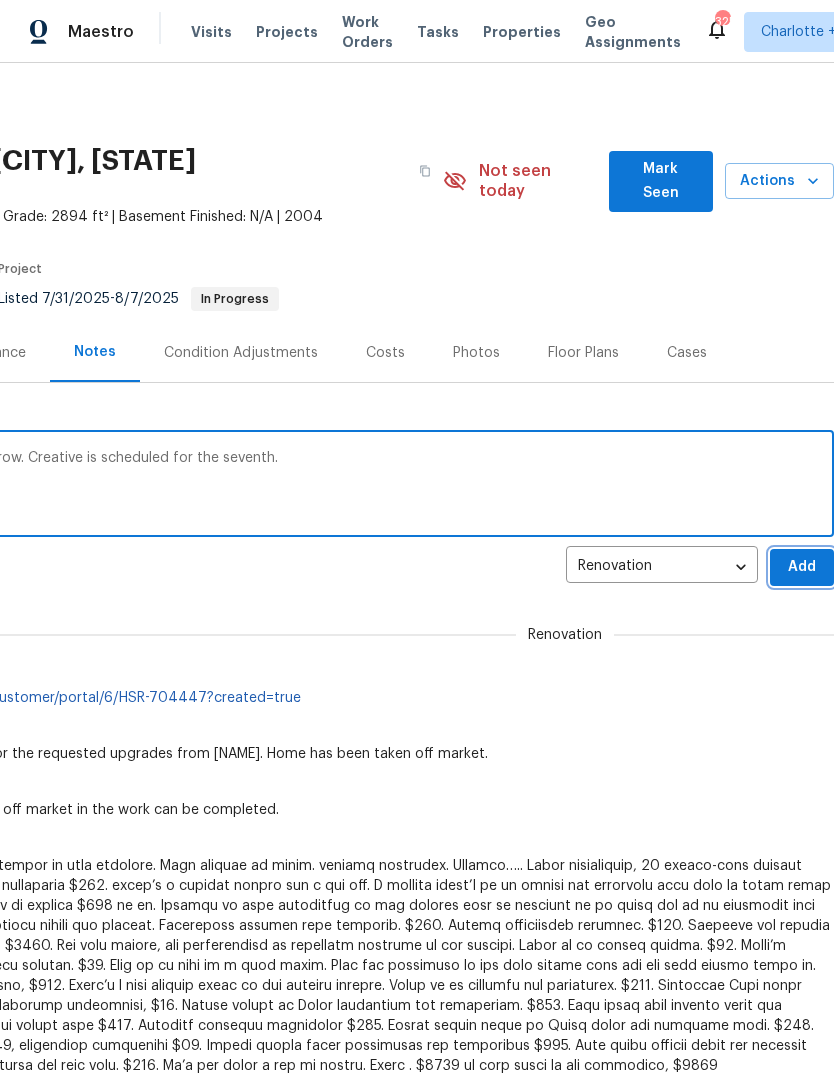 click on "Add" at bounding box center [802, 567] 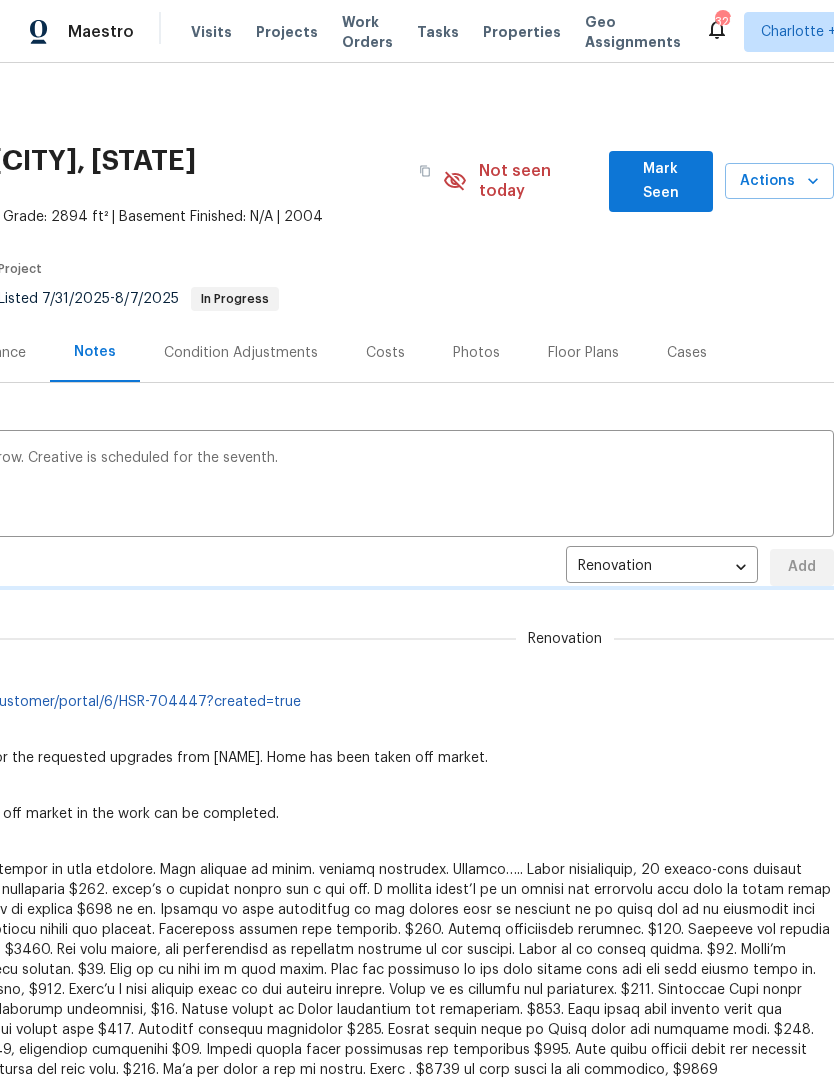 type 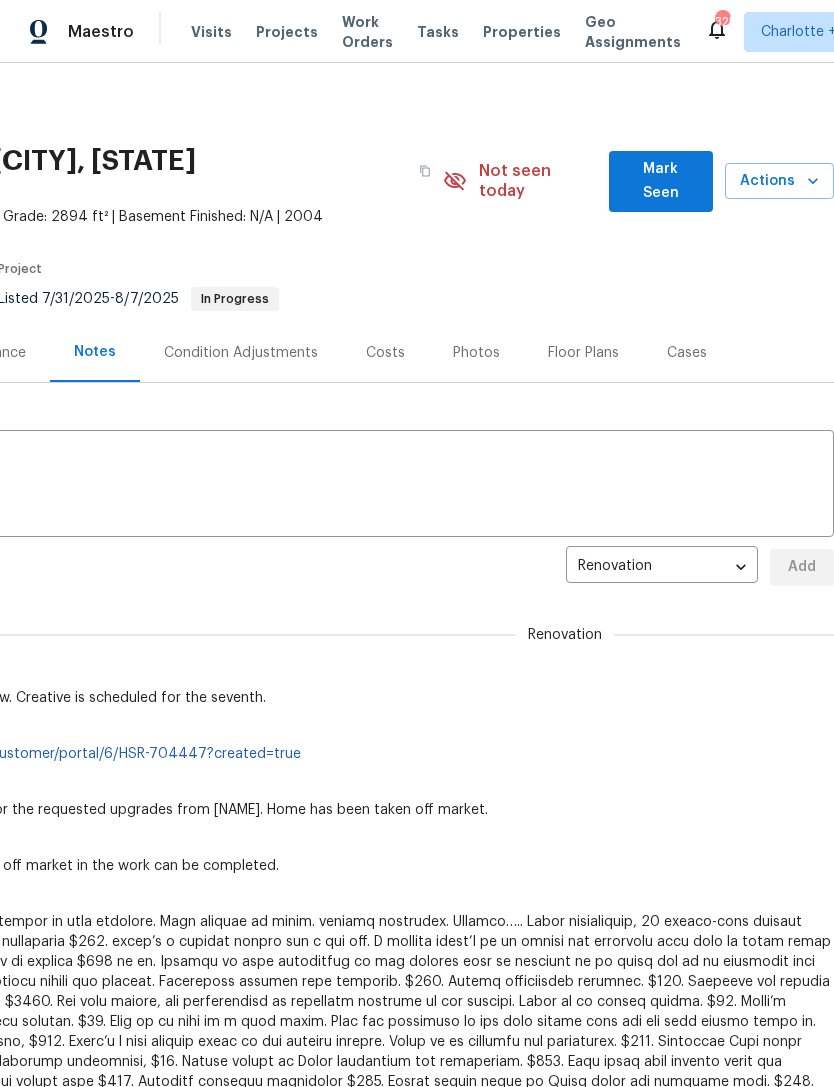 click on "Mark Seen" at bounding box center (661, 181) 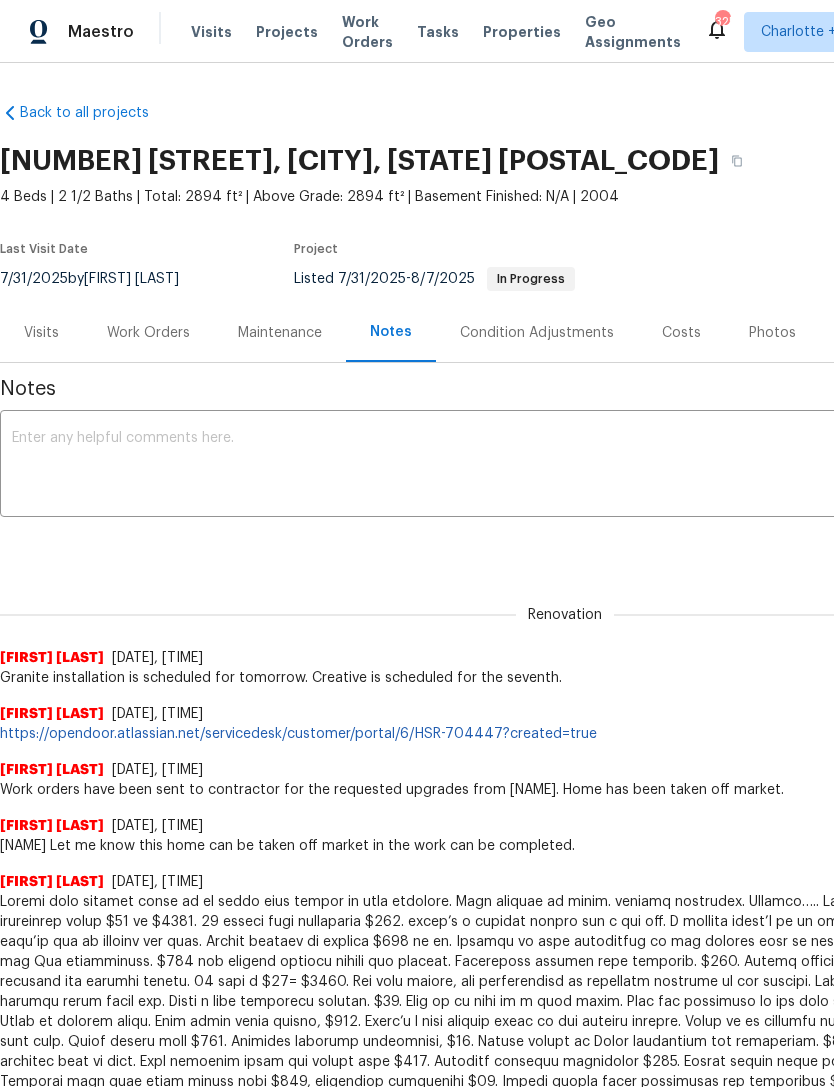 scroll, scrollTop: 0, scrollLeft: 0, axis: both 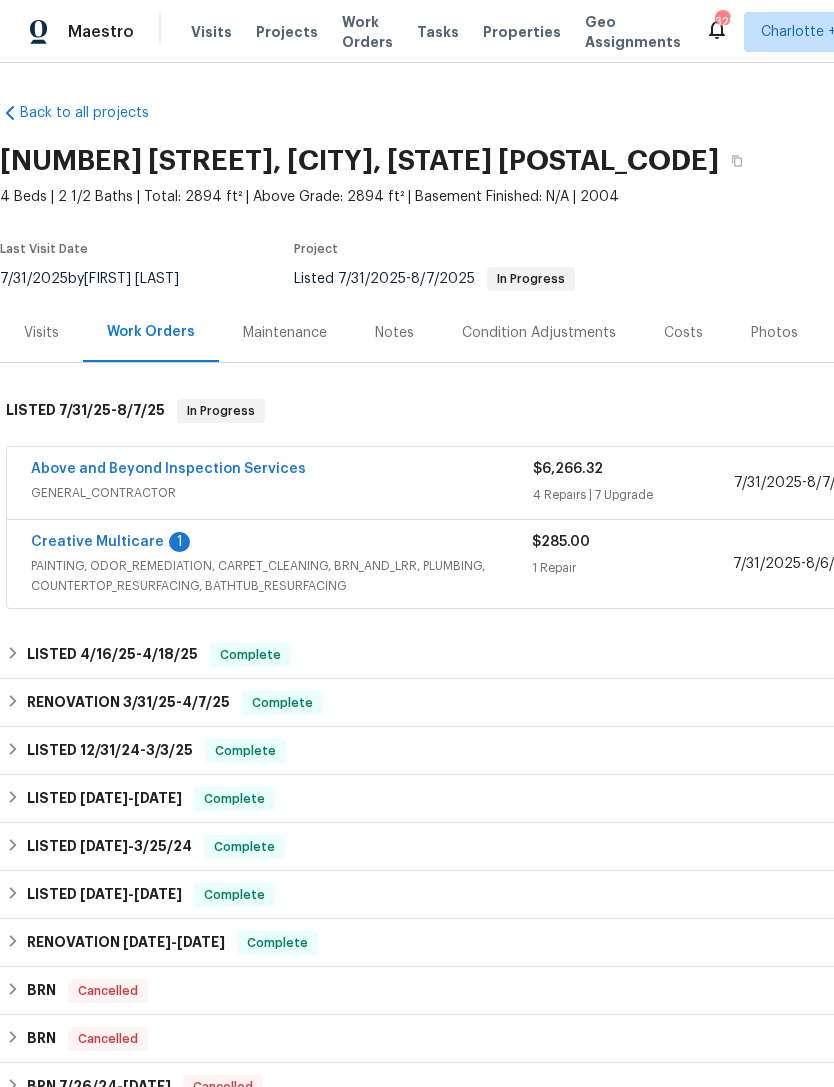 click on "Above and Beyond Inspection Services" at bounding box center [168, 469] 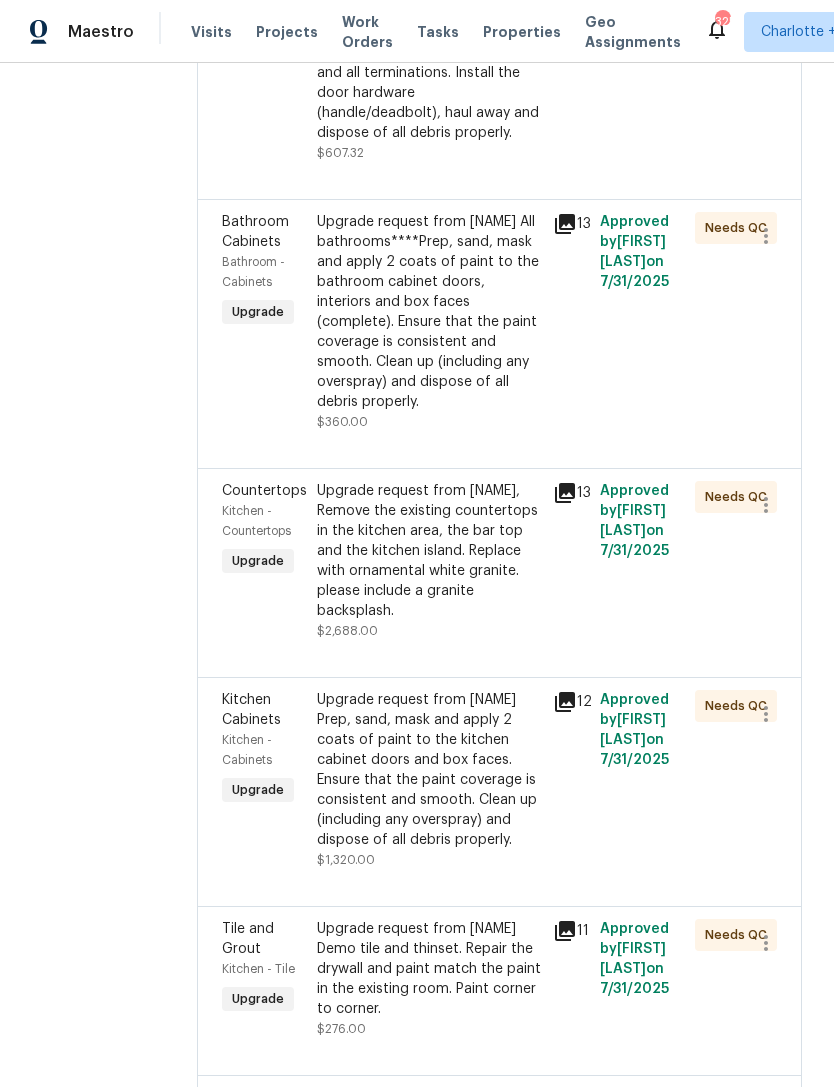 scroll, scrollTop: 513, scrollLeft: 0, axis: vertical 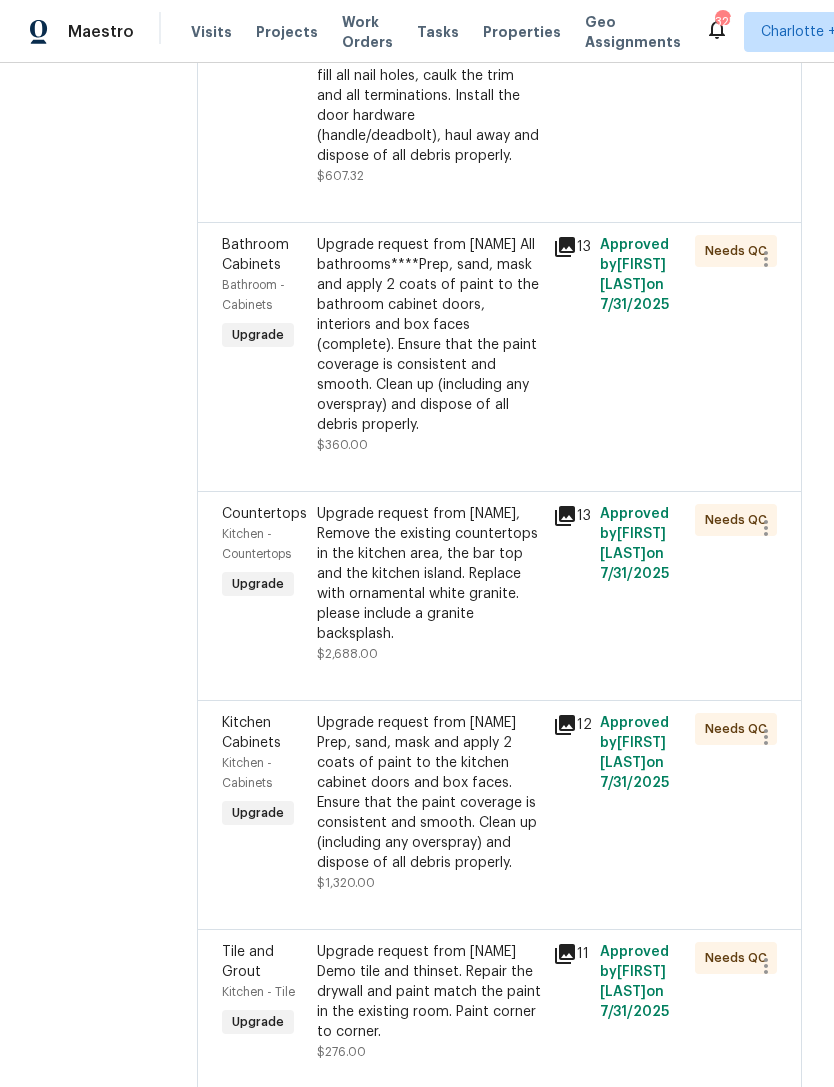 click on "Upgrade request from [NAME], Remove the existing countertops in the kitchen area, the bar top and the kitchen island. Replace with ornamental white granite. please include a granite backsplash." at bounding box center (429, 574) 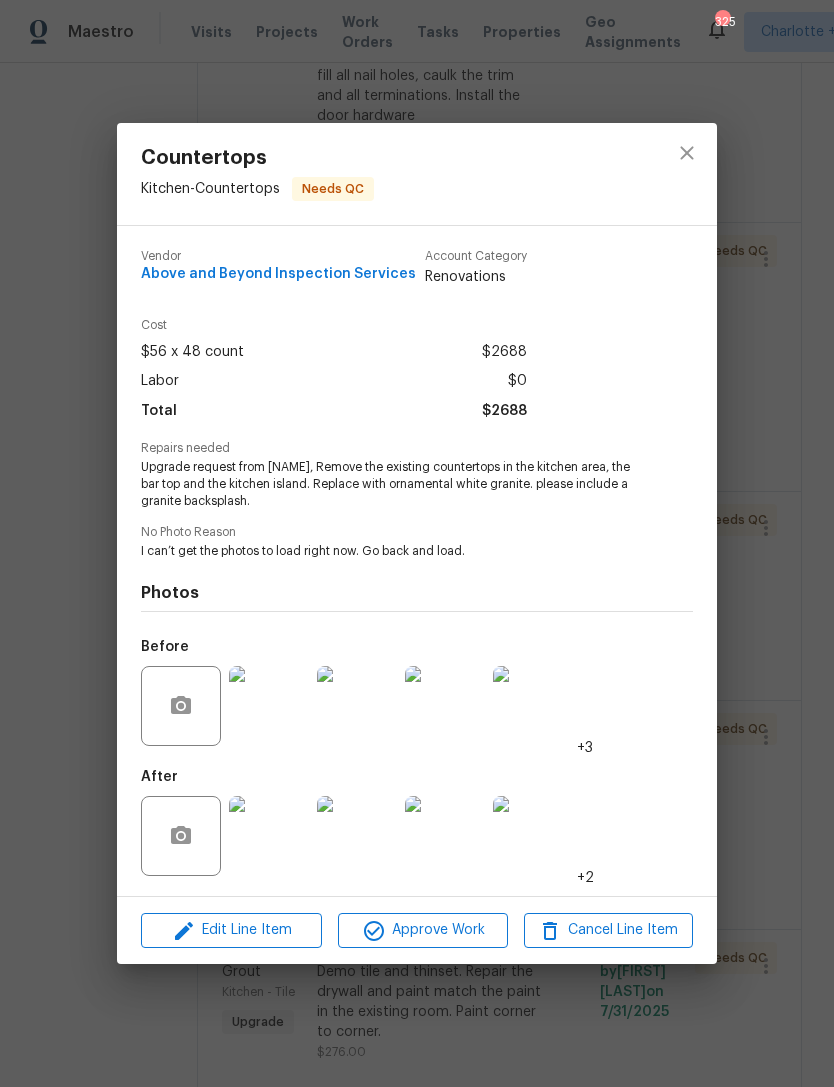 click at bounding box center (269, 836) 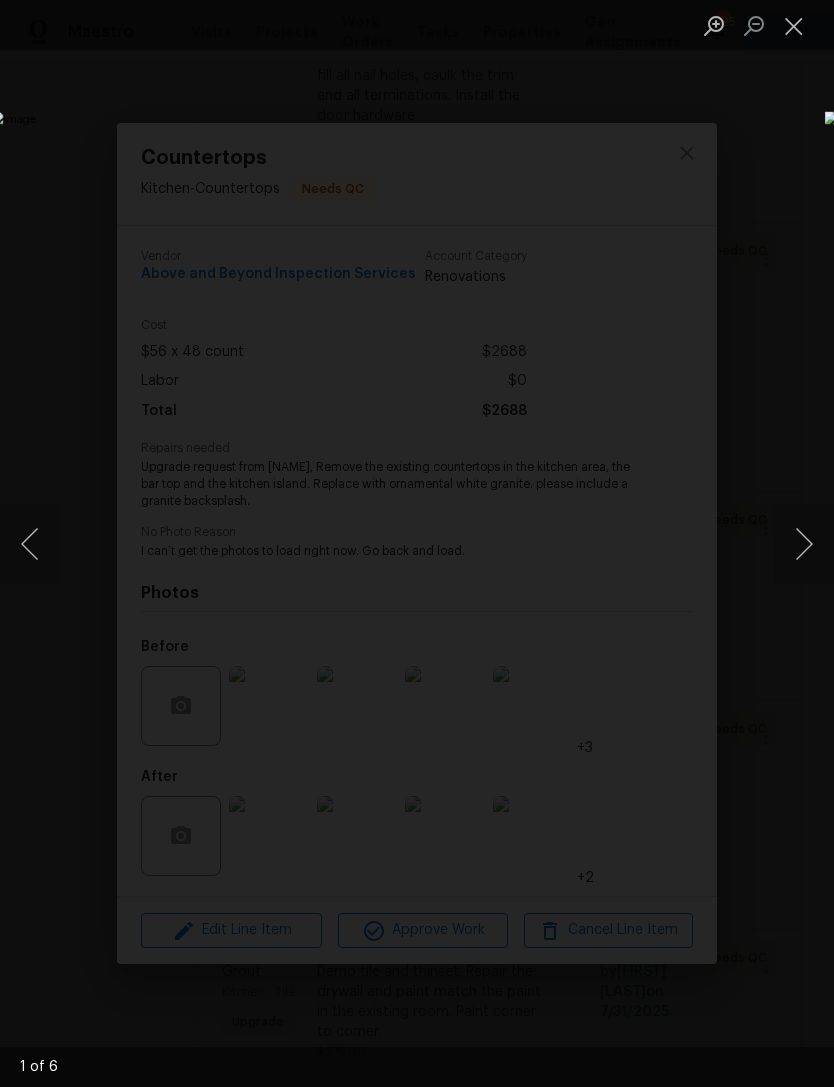 click at bounding box center (804, 544) 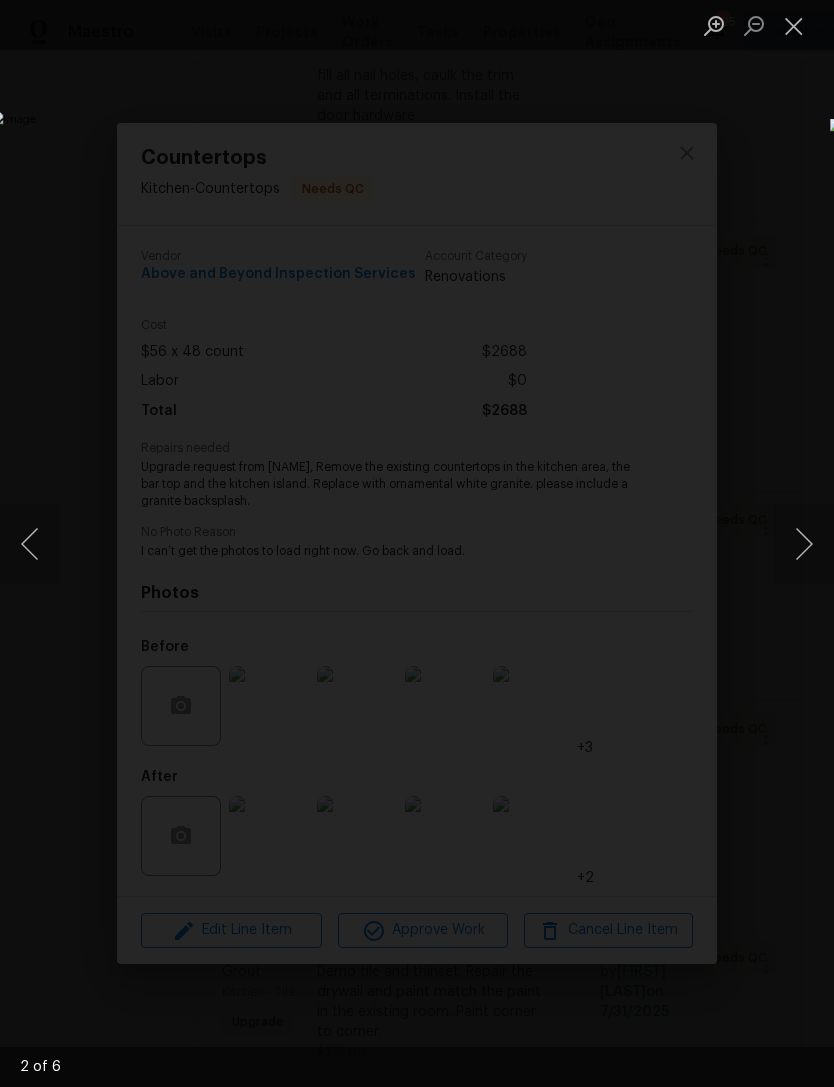 click at bounding box center [804, 544] 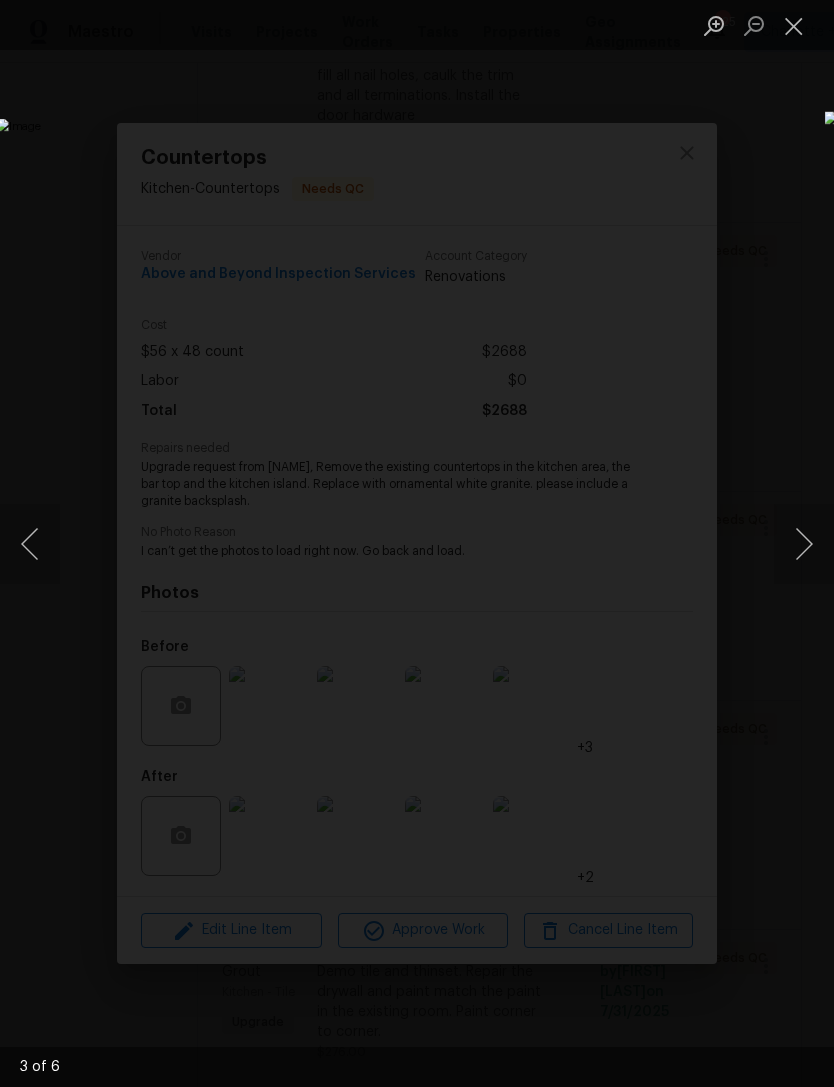 click at bounding box center [804, 544] 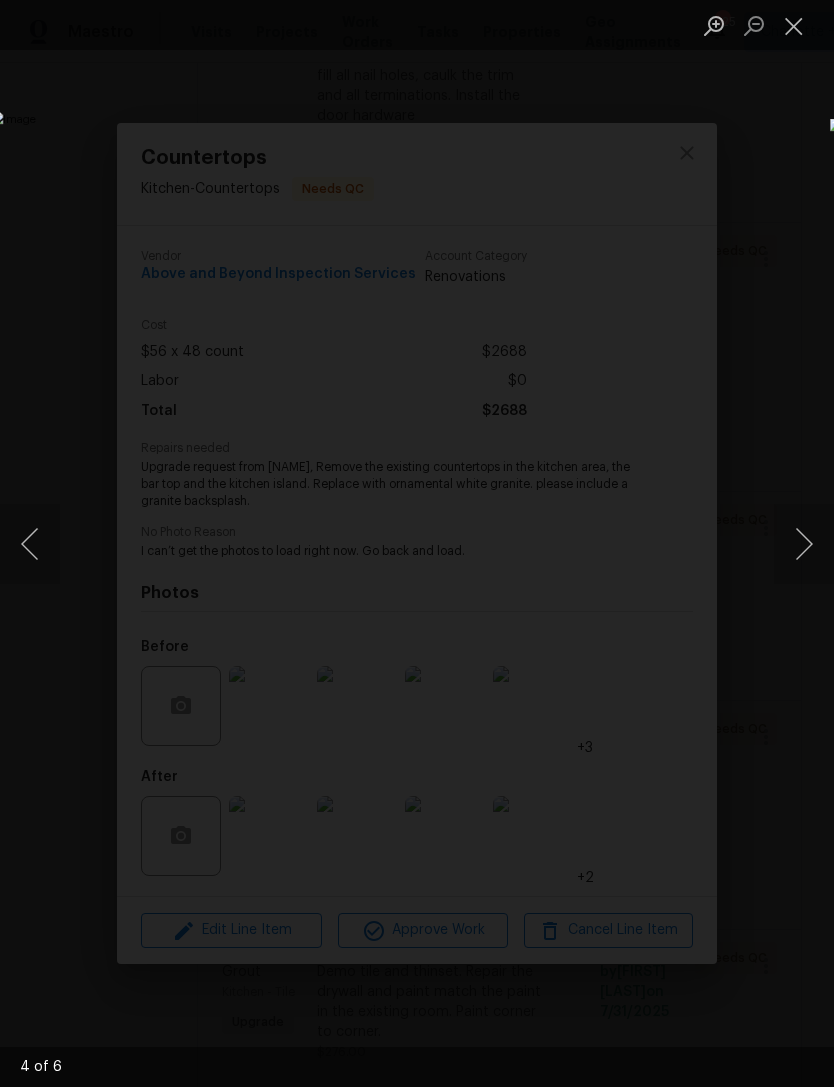 click at bounding box center (804, 544) 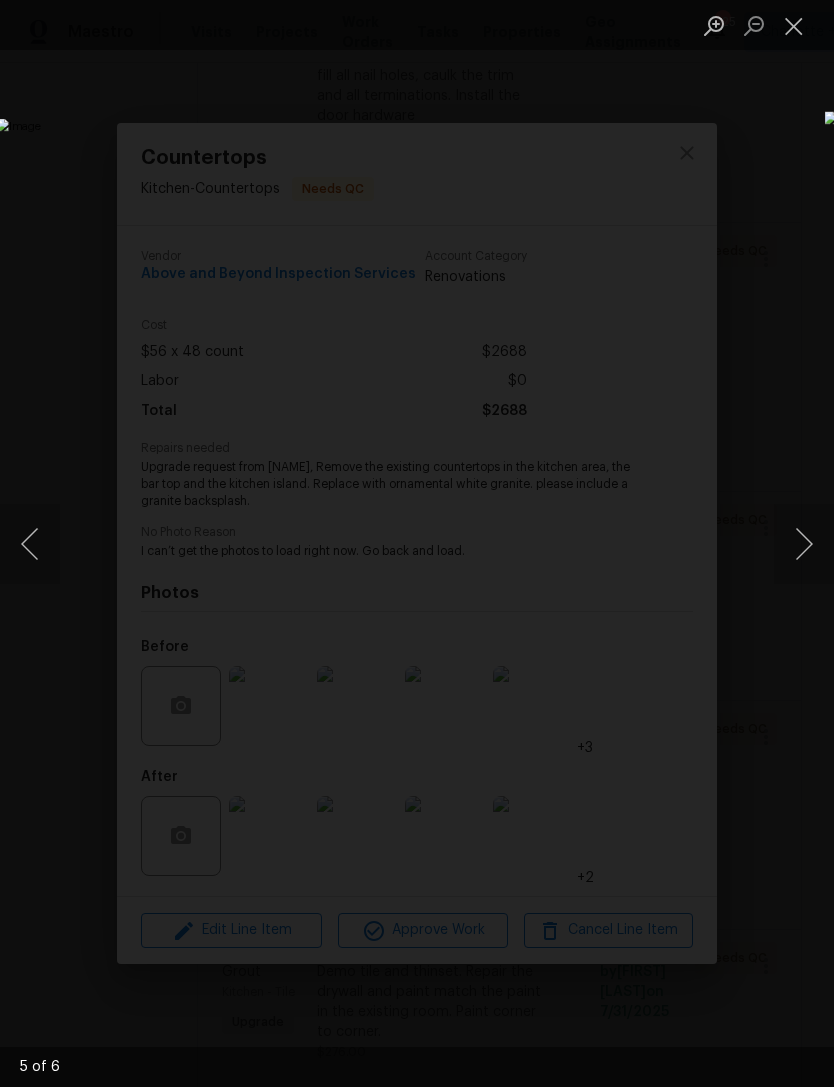 click at bounding box center (804, 544) 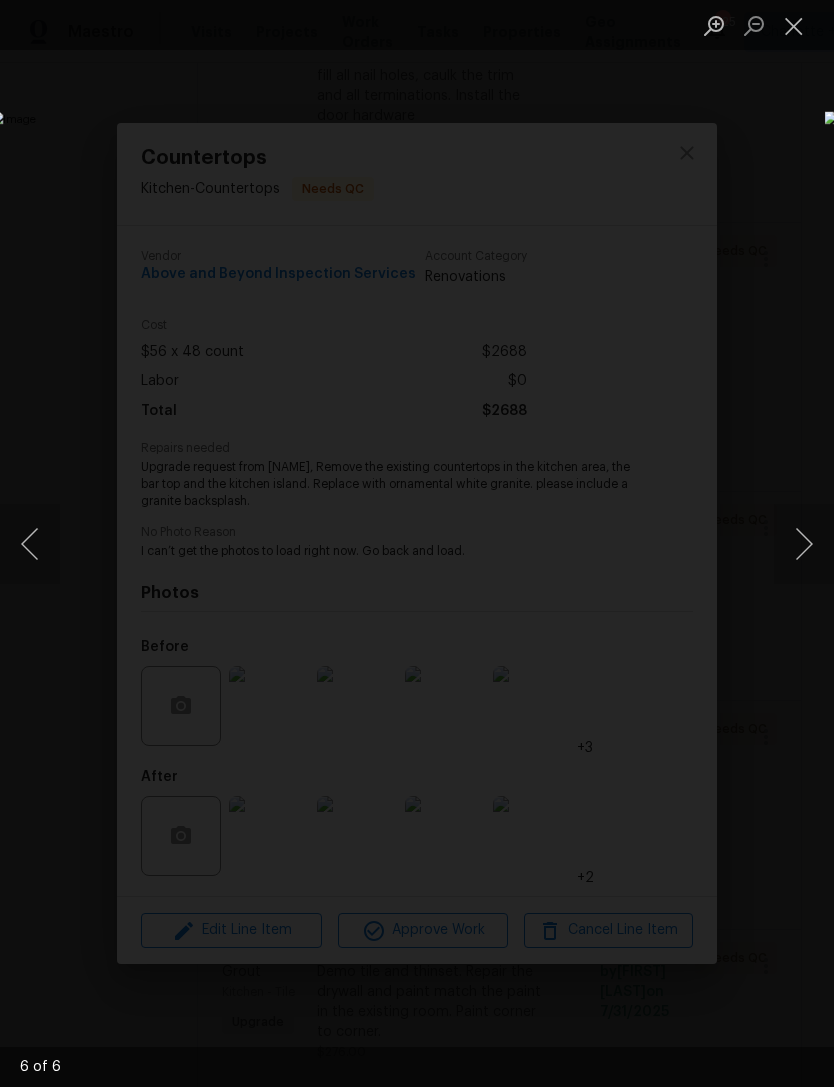 click at bounding box center (794, 25) 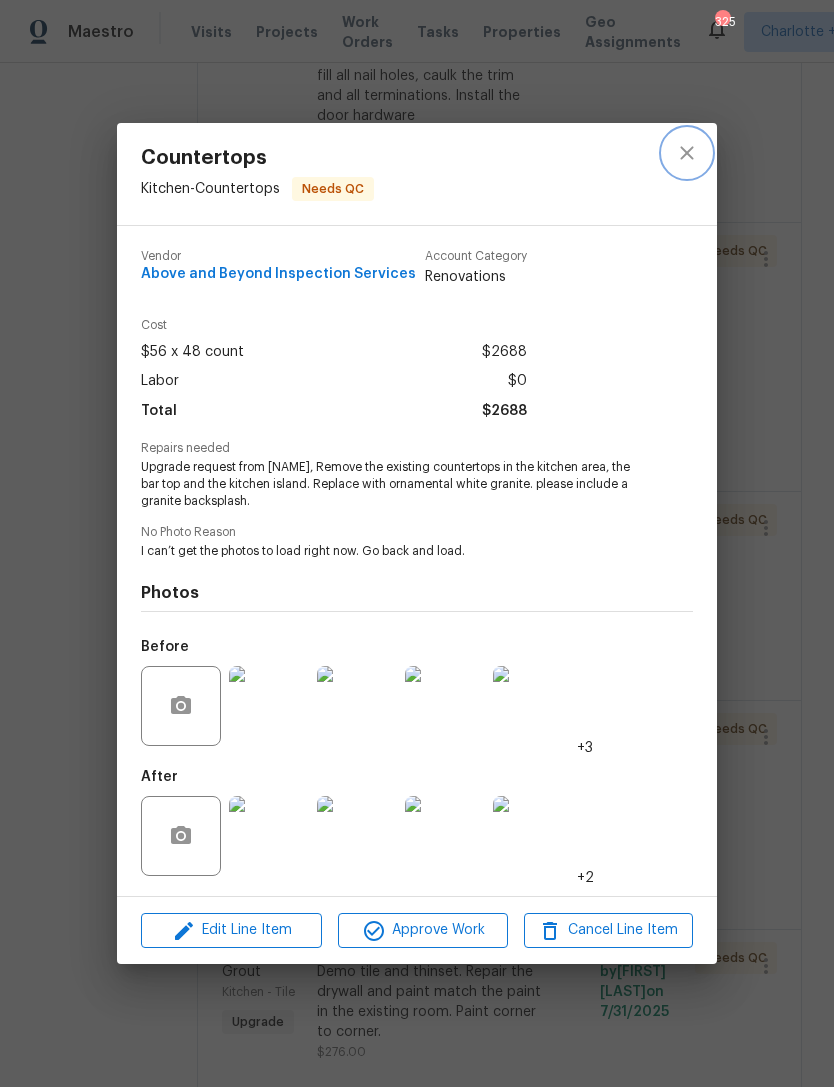 click 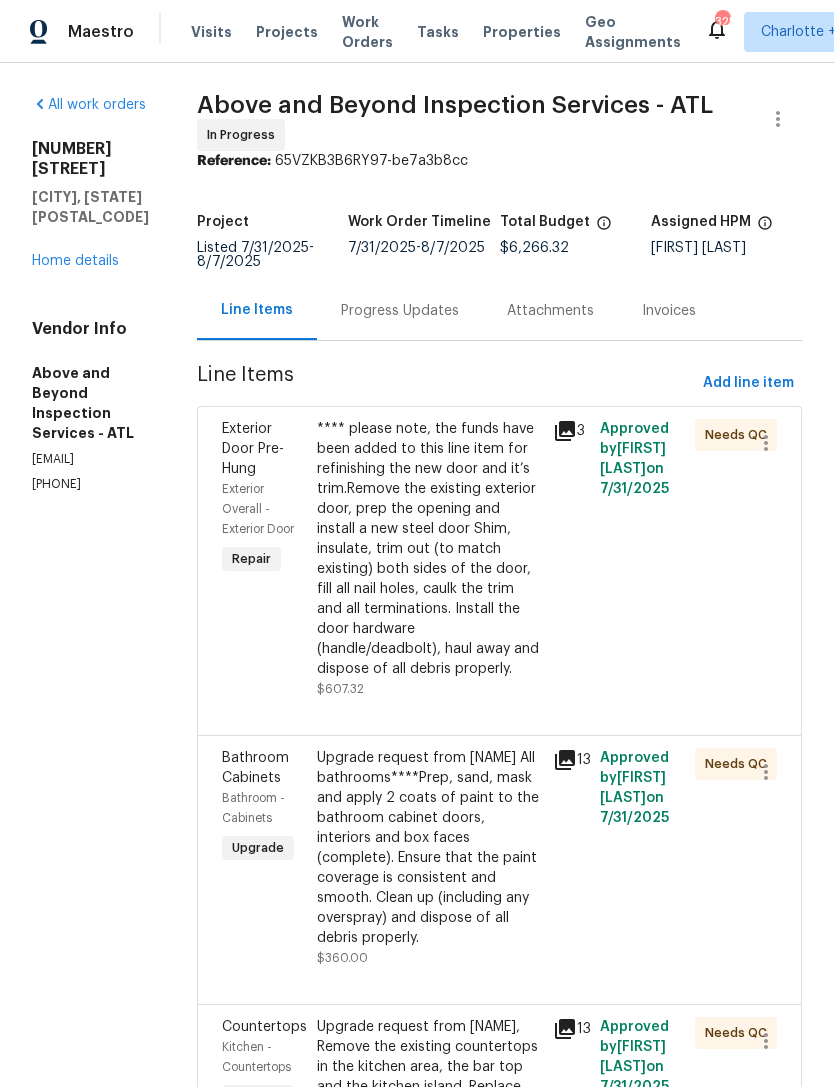 scroll, scrollTop: 0, scrollLeft: 0, axis: both 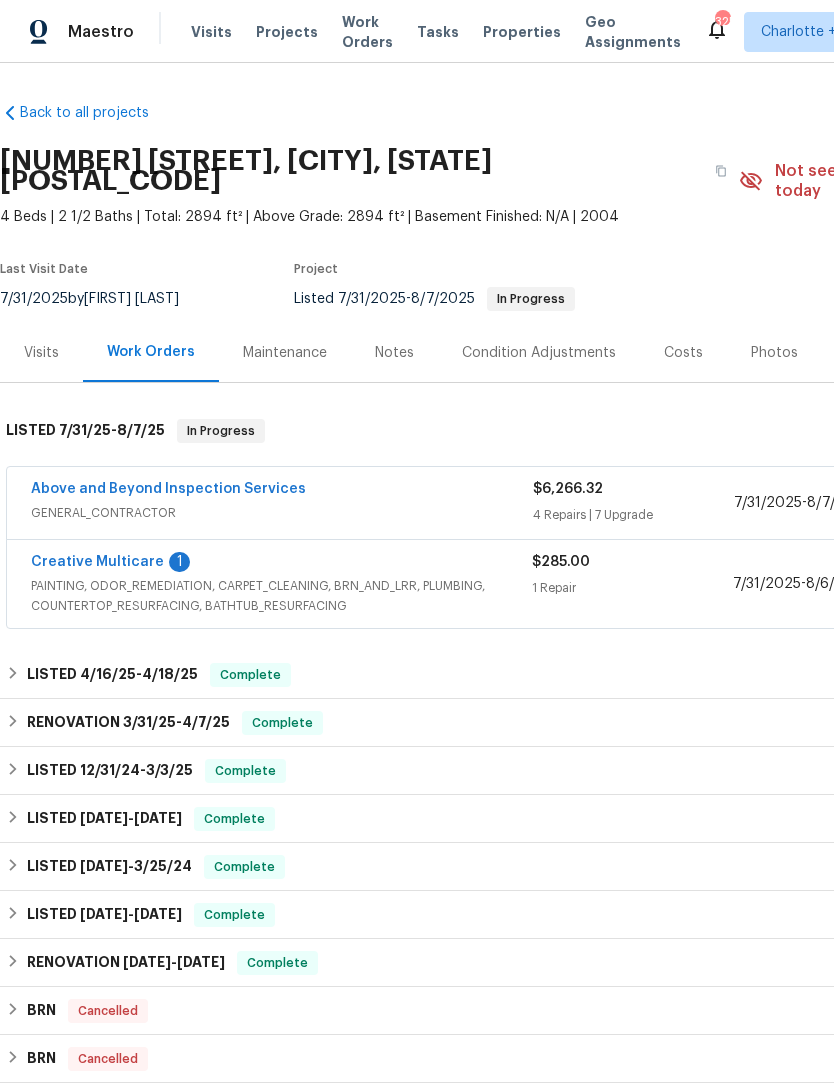 click on "Creative Multicare" at bounding box center [97, 562] 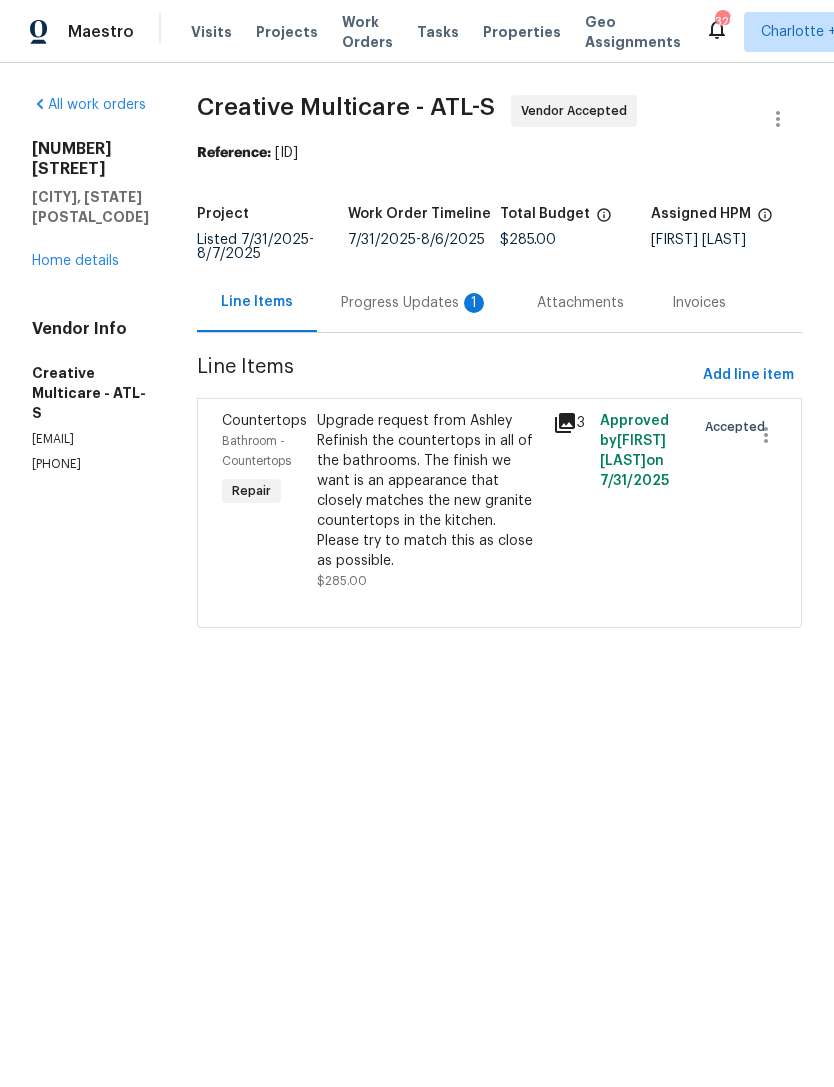 click on "Progress Updates 1" at bounding box center [415, 303] 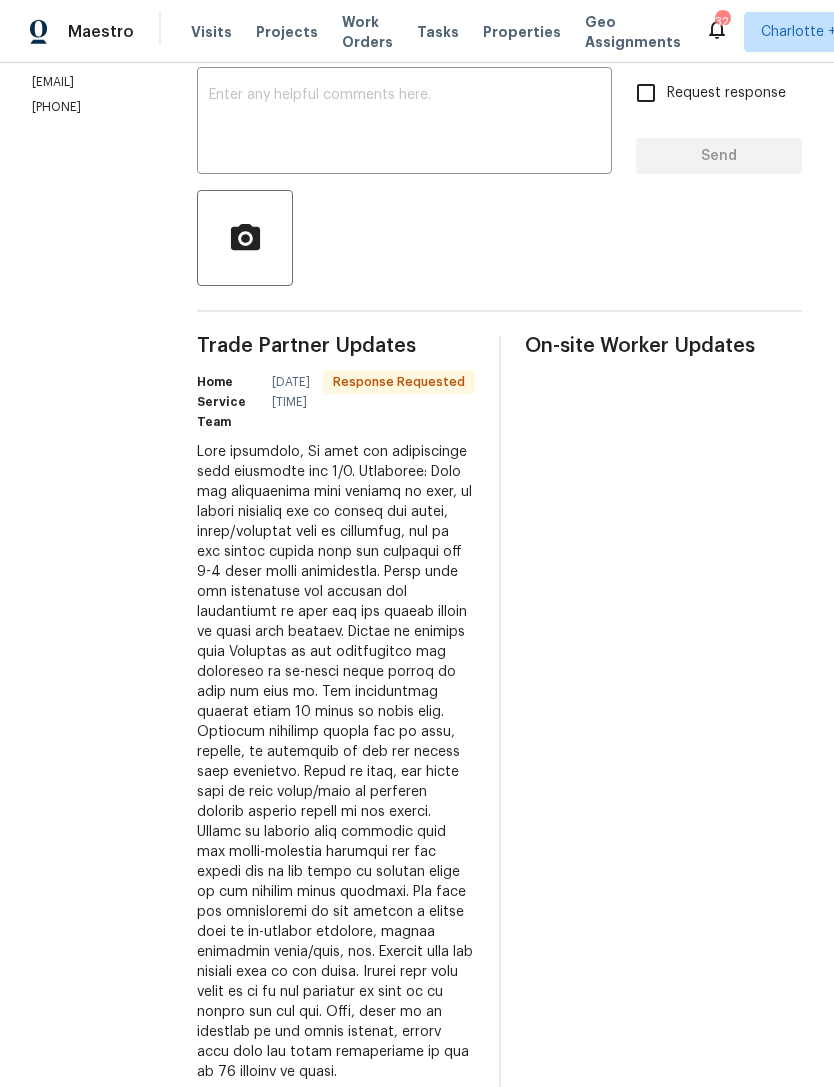 scroll, scrollTop: 354, scrollLeft: 0, axis: vertical 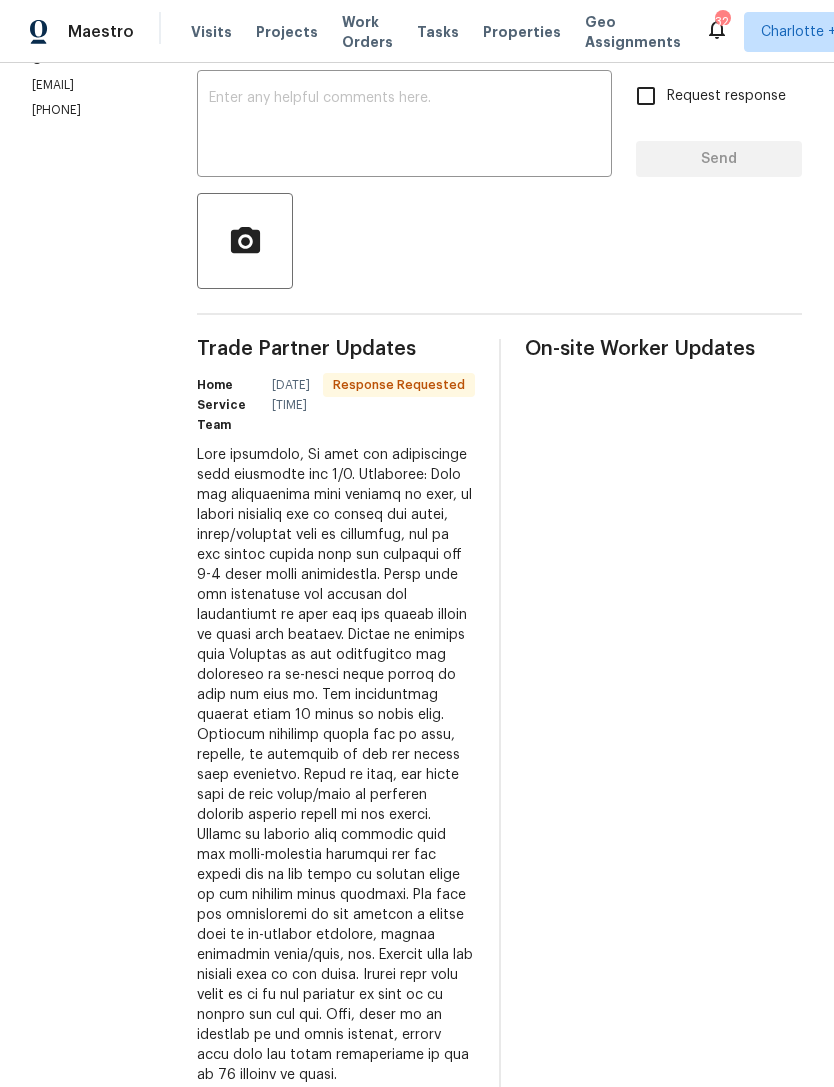 click on "x ​" at bounding box center (404, 126) 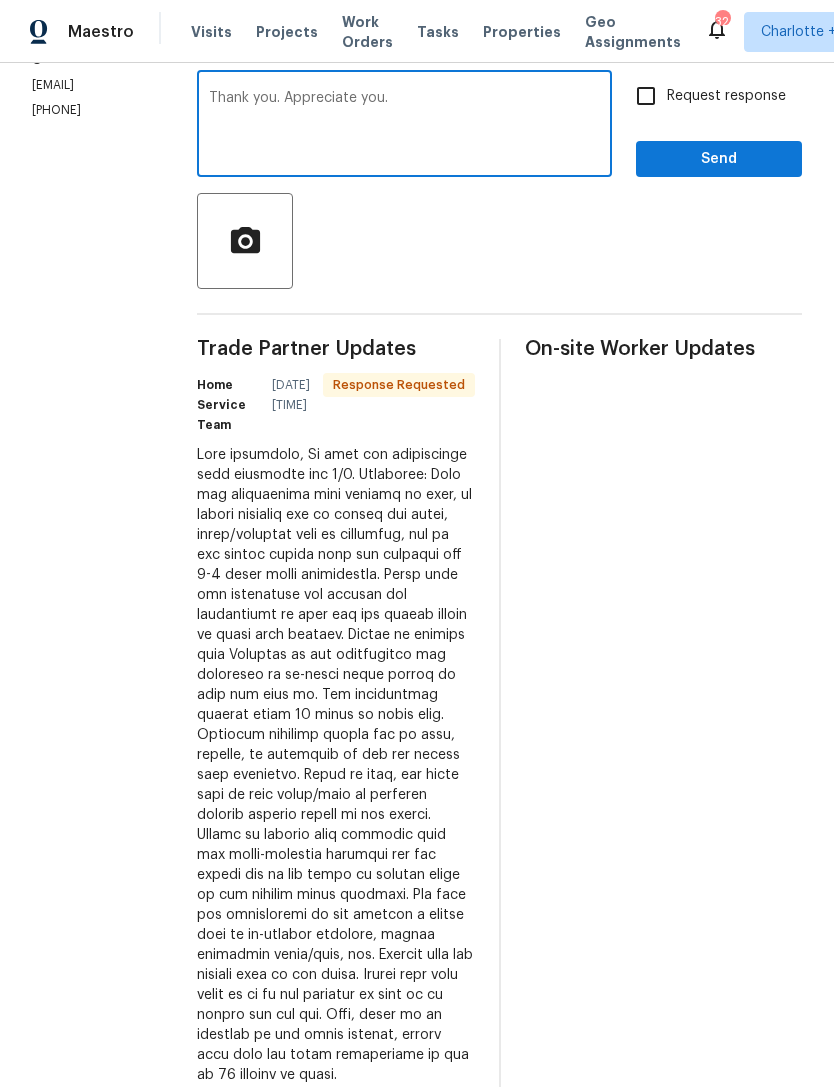 type on "Thank you. Appreciate you." 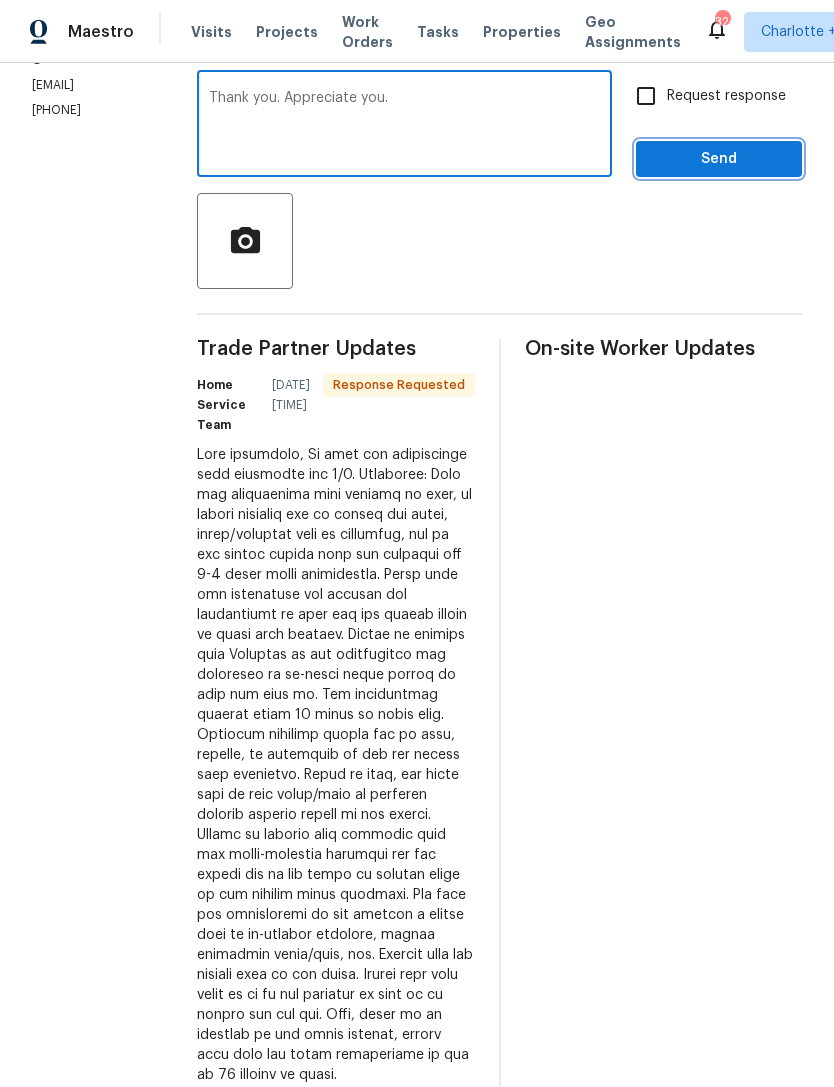 click on "Send" at bounding box center [719, 159] 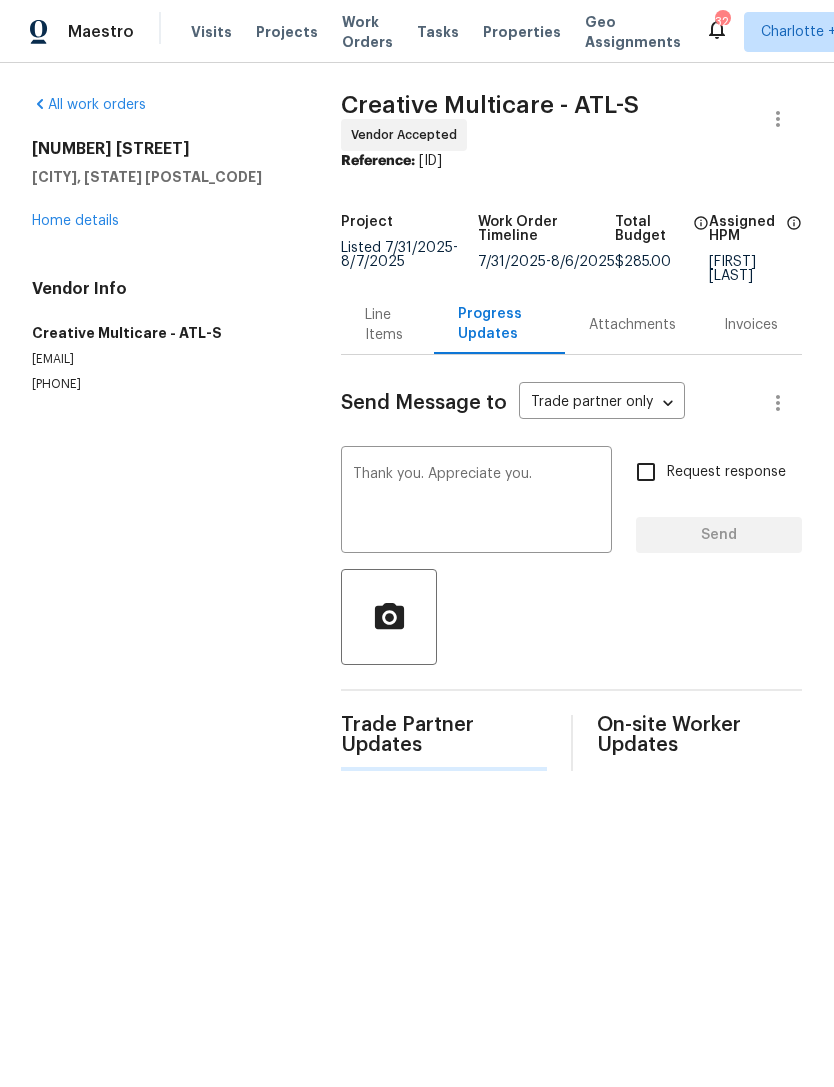 scroll, scrollTop: 0, scrollLeft: 0, axis: both 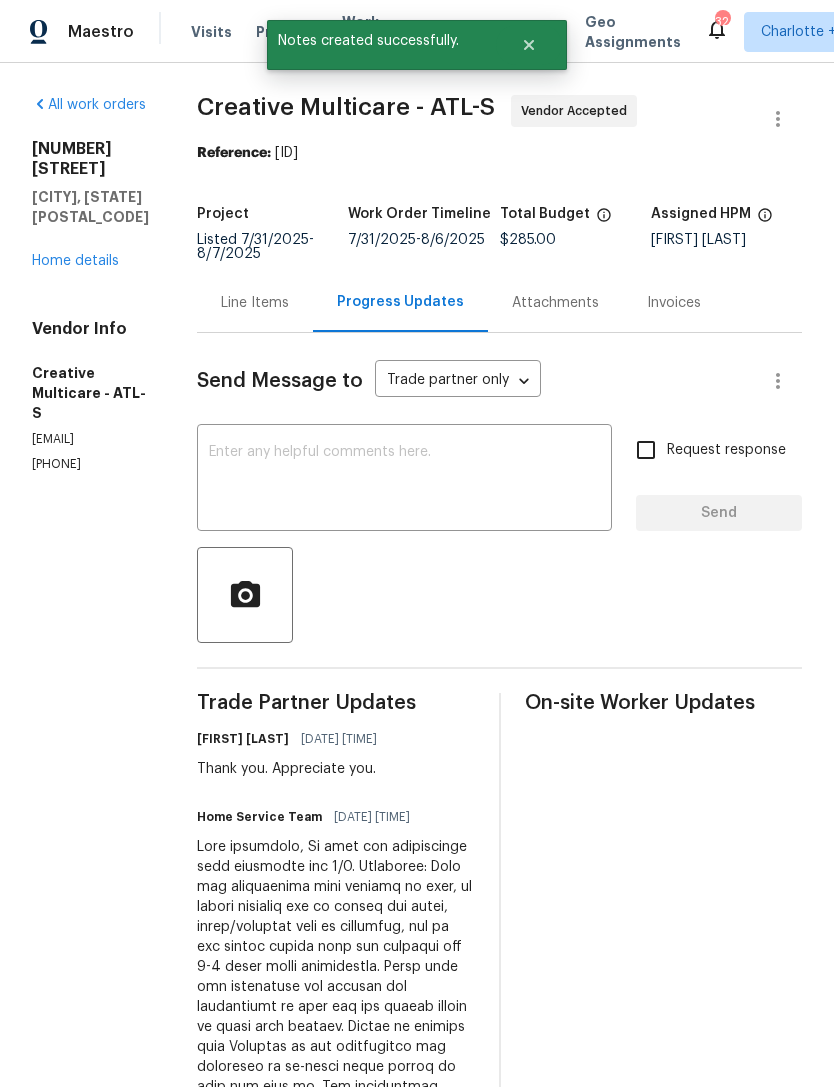 click on "Home details" at bounding box center (75, 261) 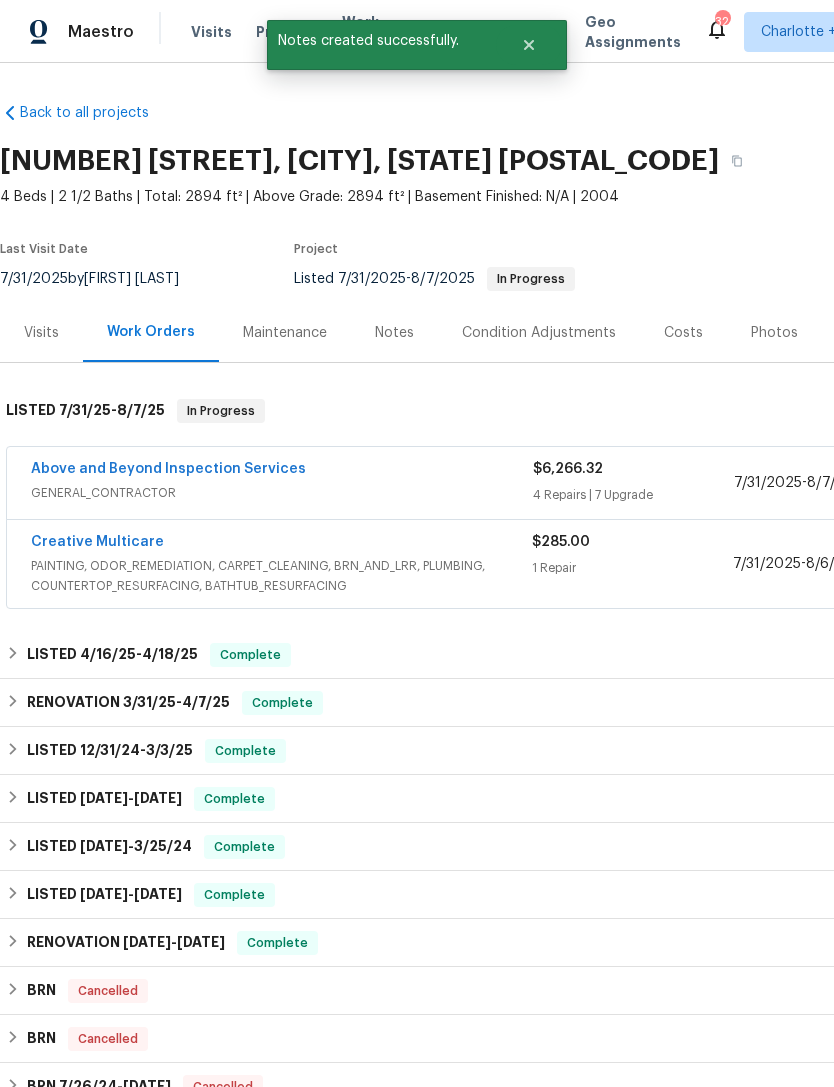 click on "Notes" at bounding box center (394, 333) 